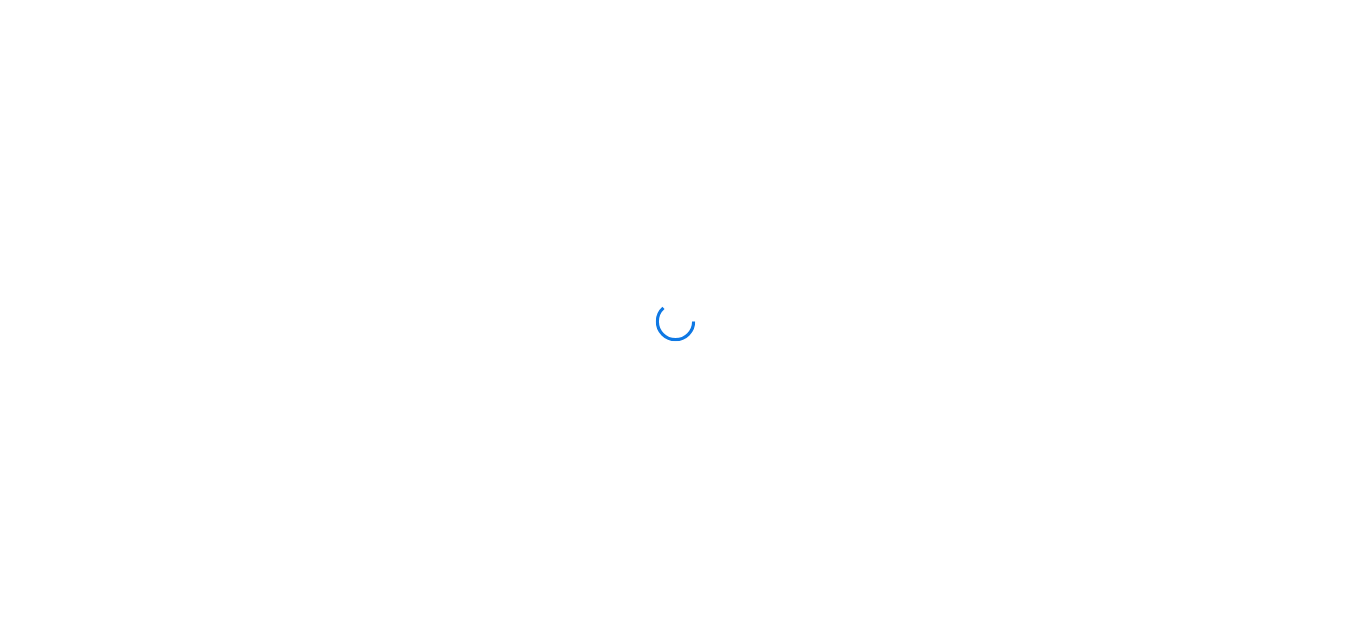 scroll, scrollTop: 0, scrollLeft: 0, axis: both 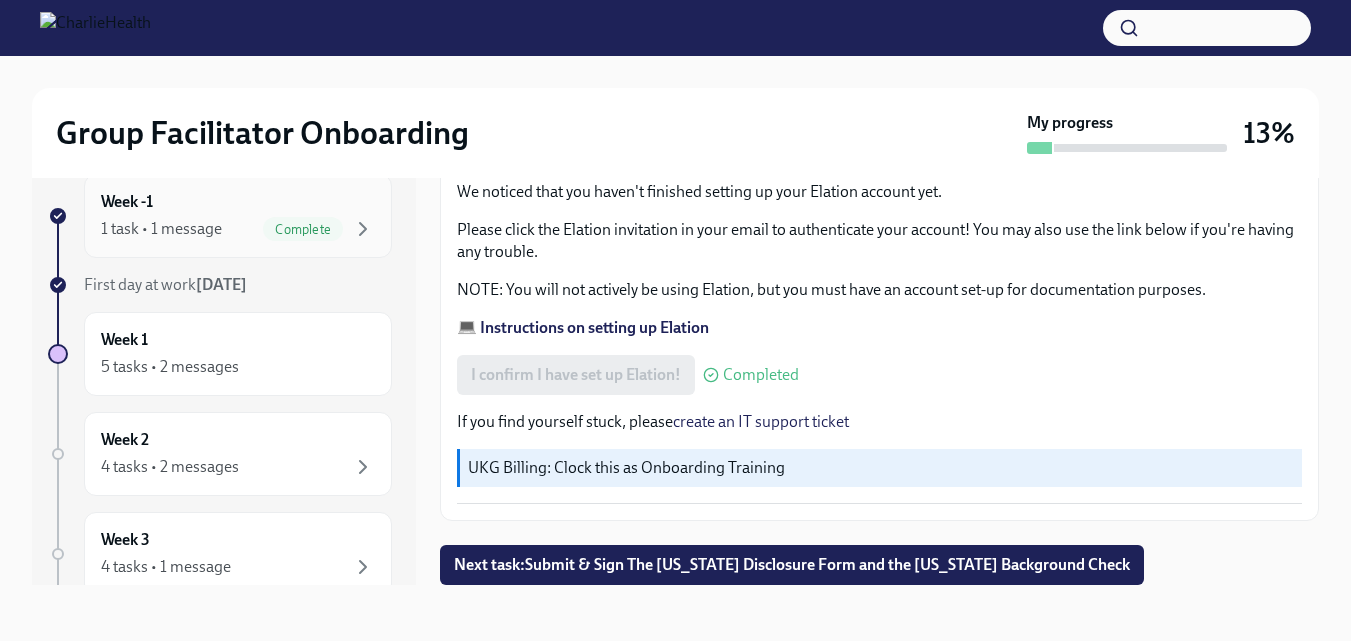 click on "1 task • 1 message" at bounding box center (161, 229) 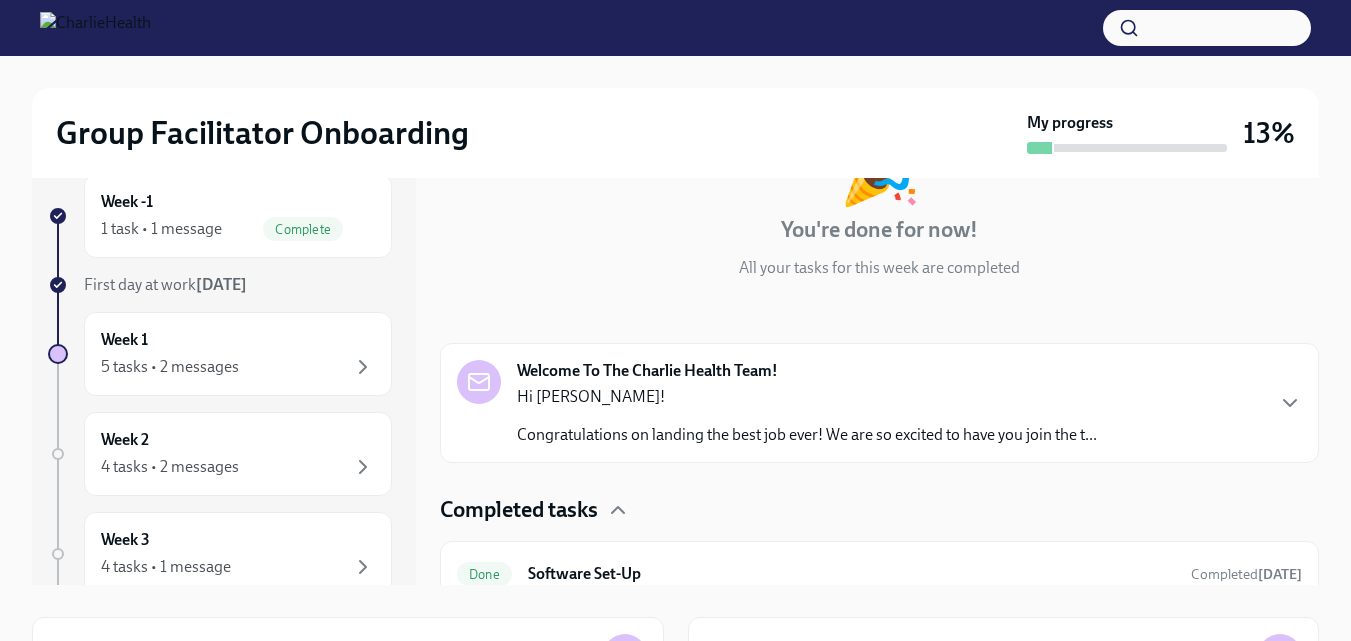 scroll, scrollTop: 151, scrollLeft: 0, axis: vertical 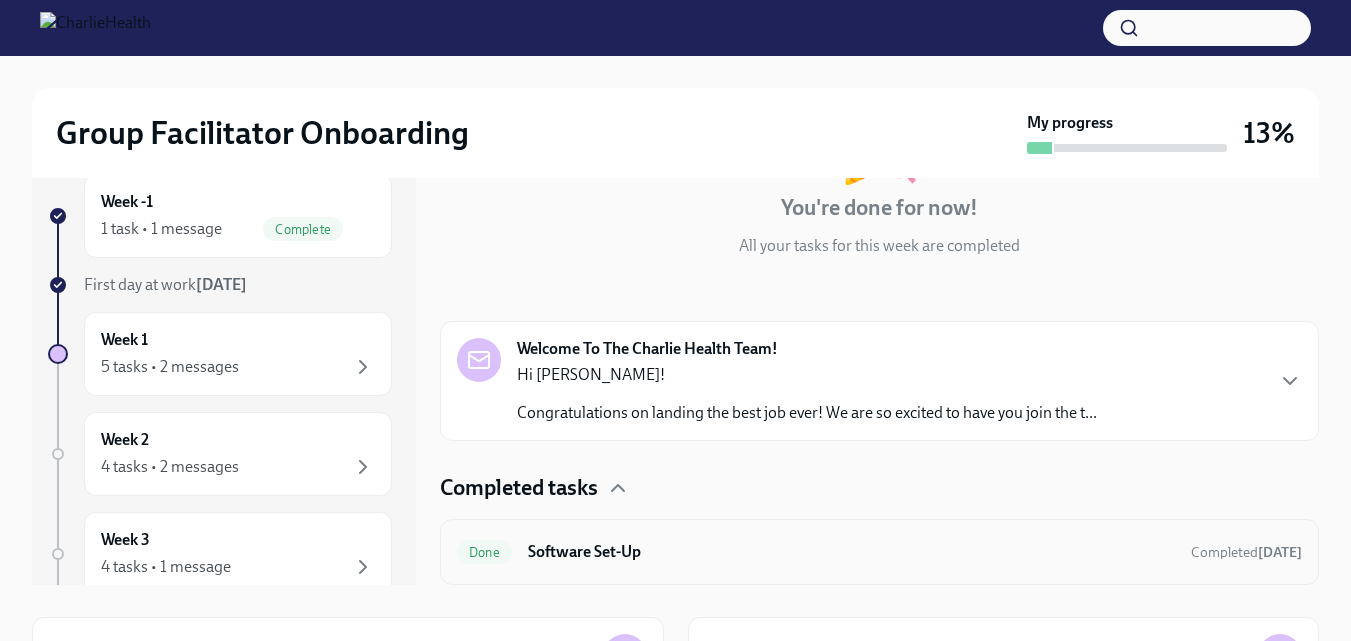 click on "Done" at bounding box center [484, 552] 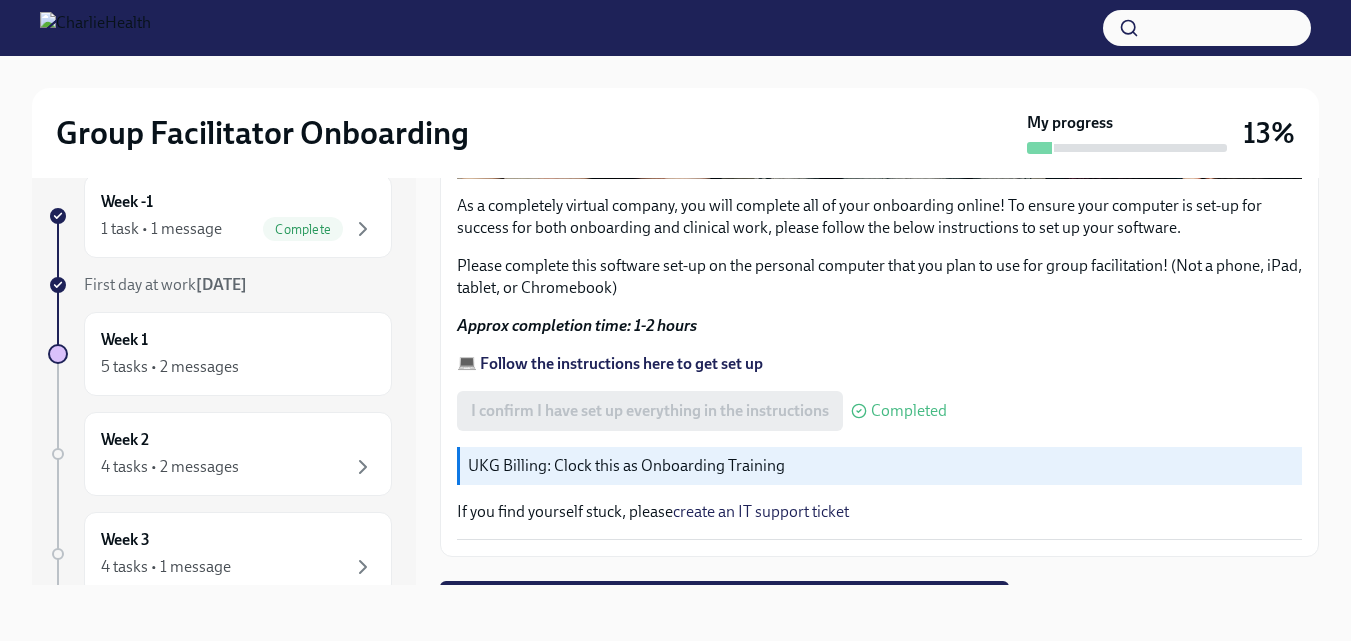 scroll, scrollTop: 761, scrollLeft: 0, axis: vertical 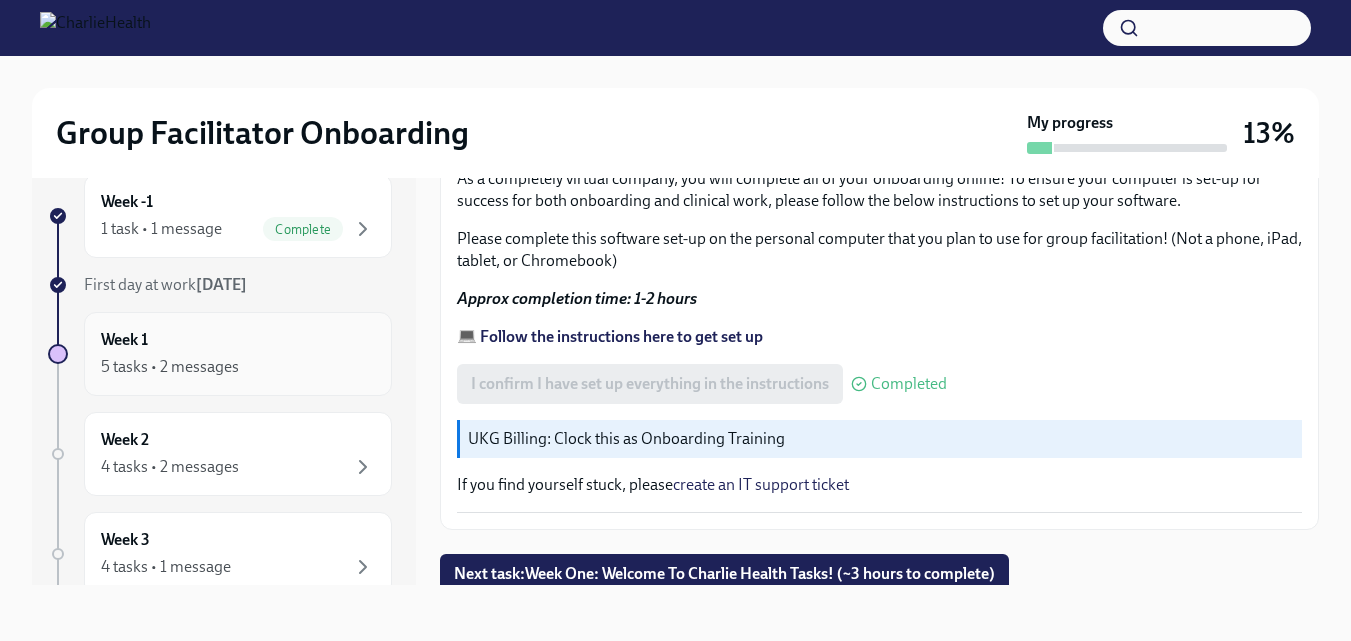 click on "5 tasks • 2 messages" at bounding box center [238, 367] 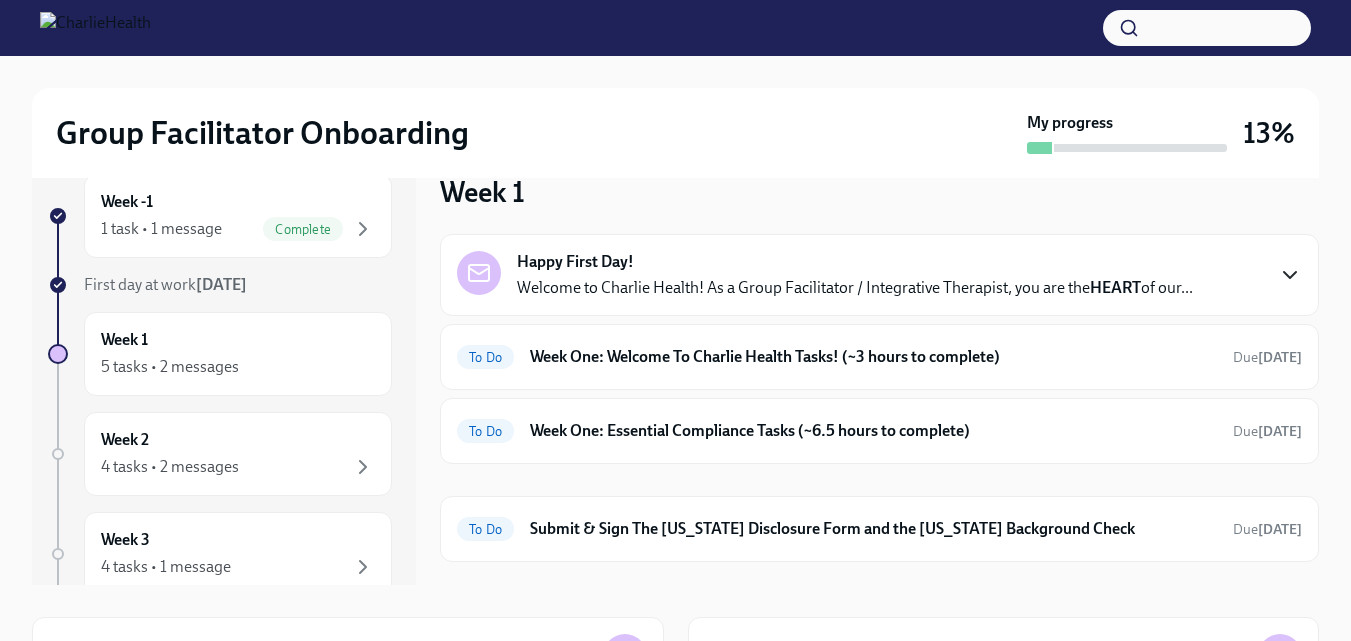 click 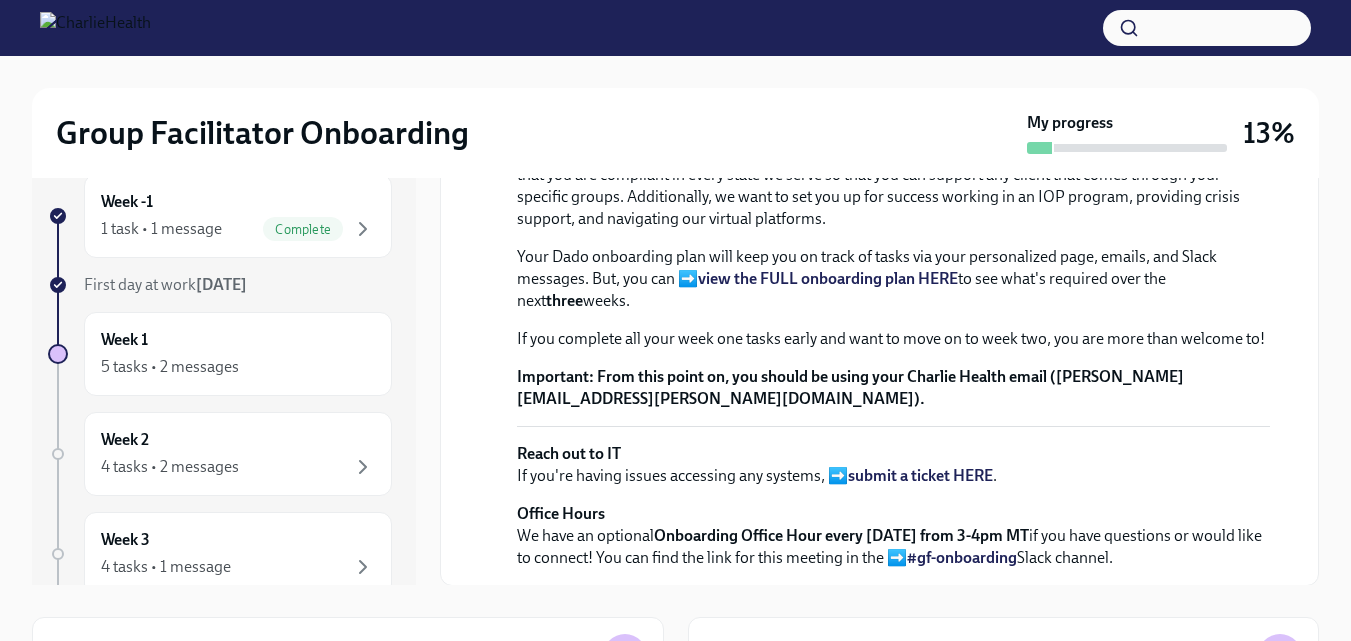 scroll, scrollTop: 296, scrollLeft: 0, axis: vertical 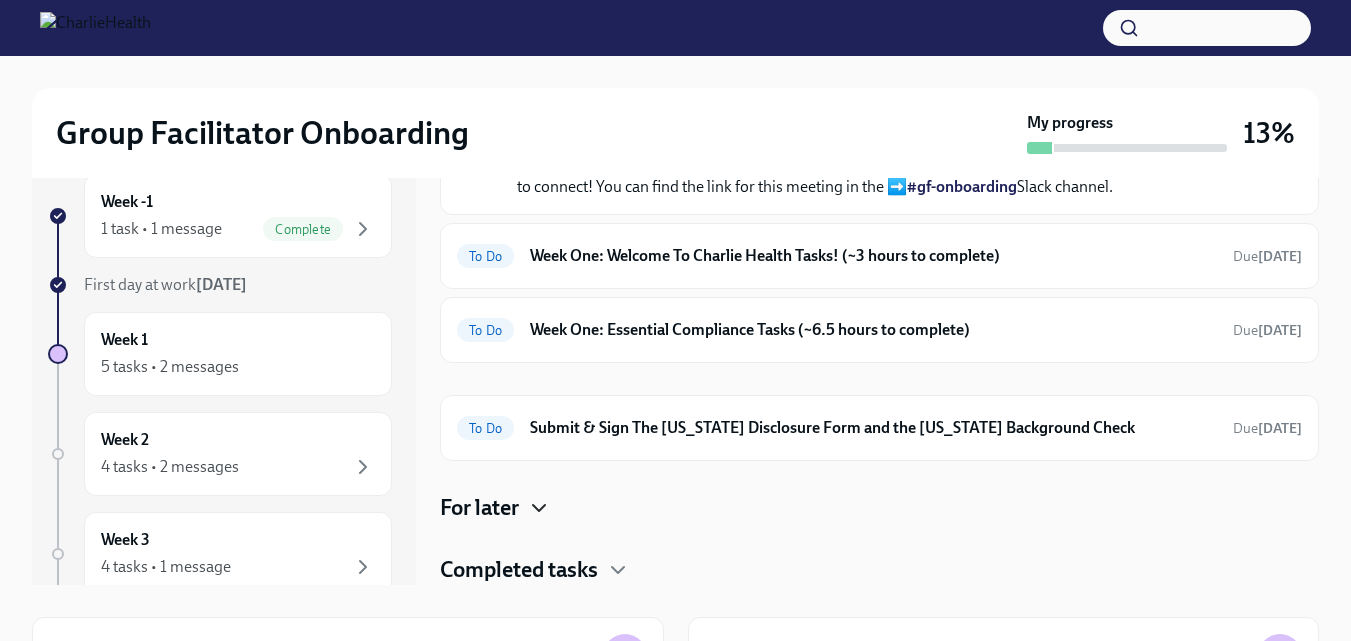 click 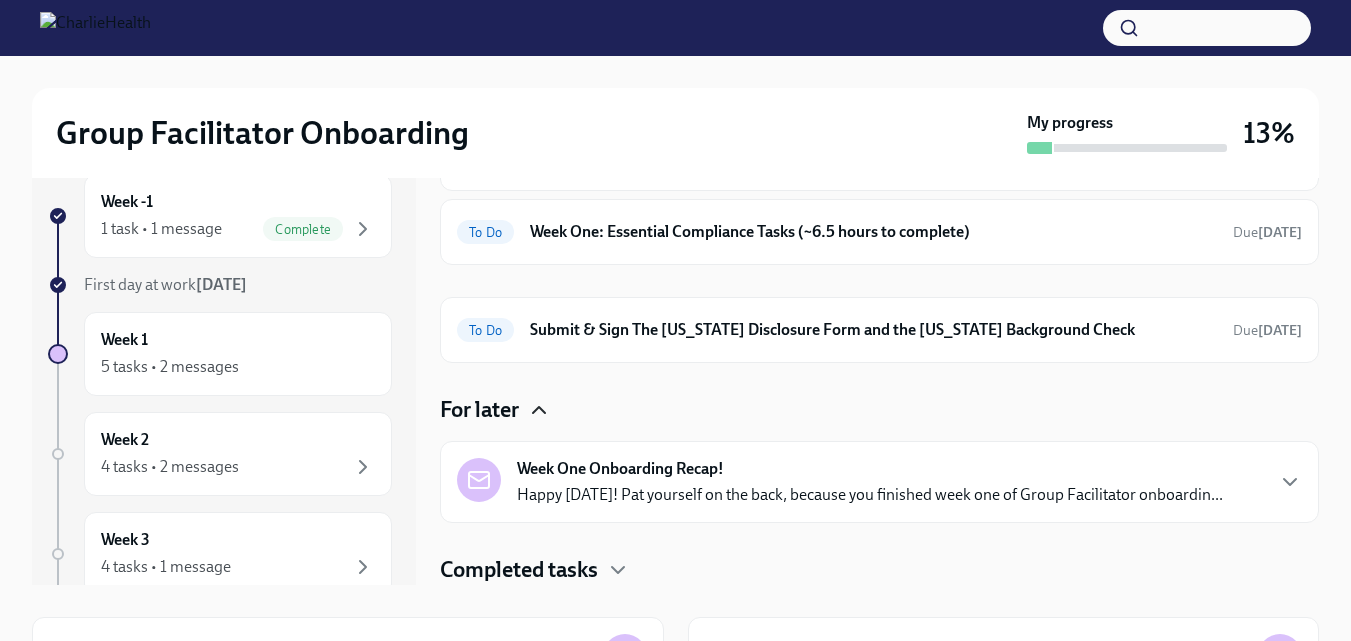 scroll, scrollTop: 1096, scrollLeft: 0, axis: vertical 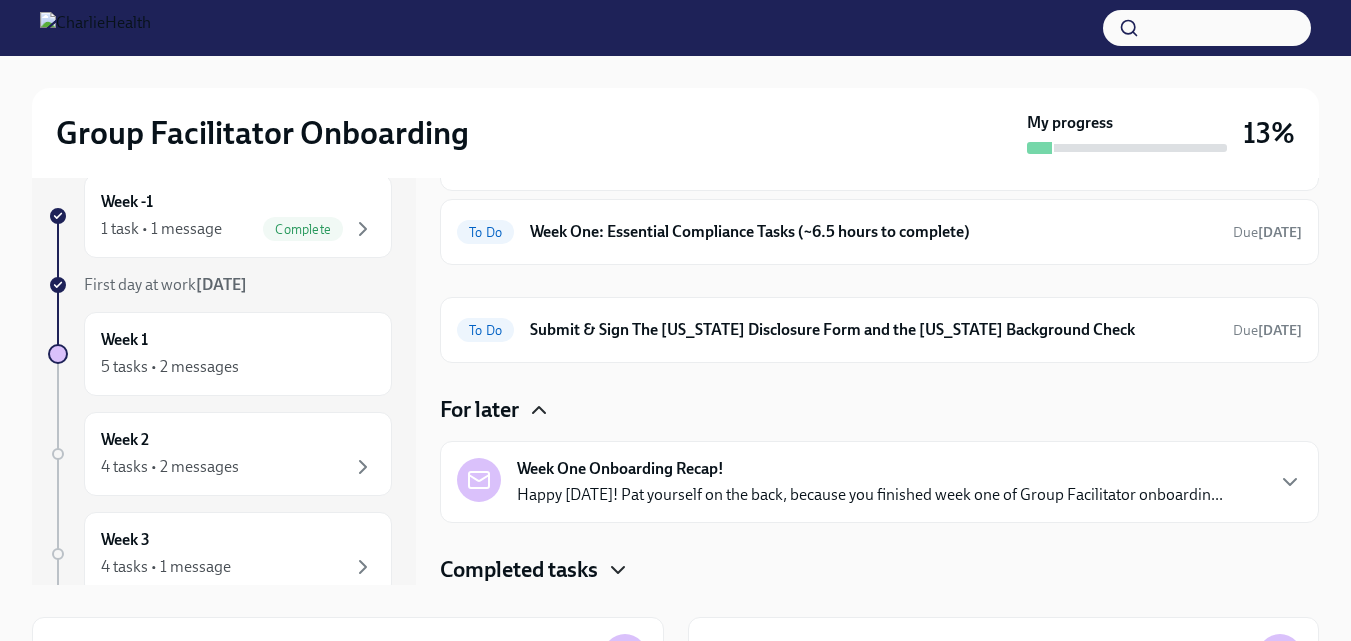 click 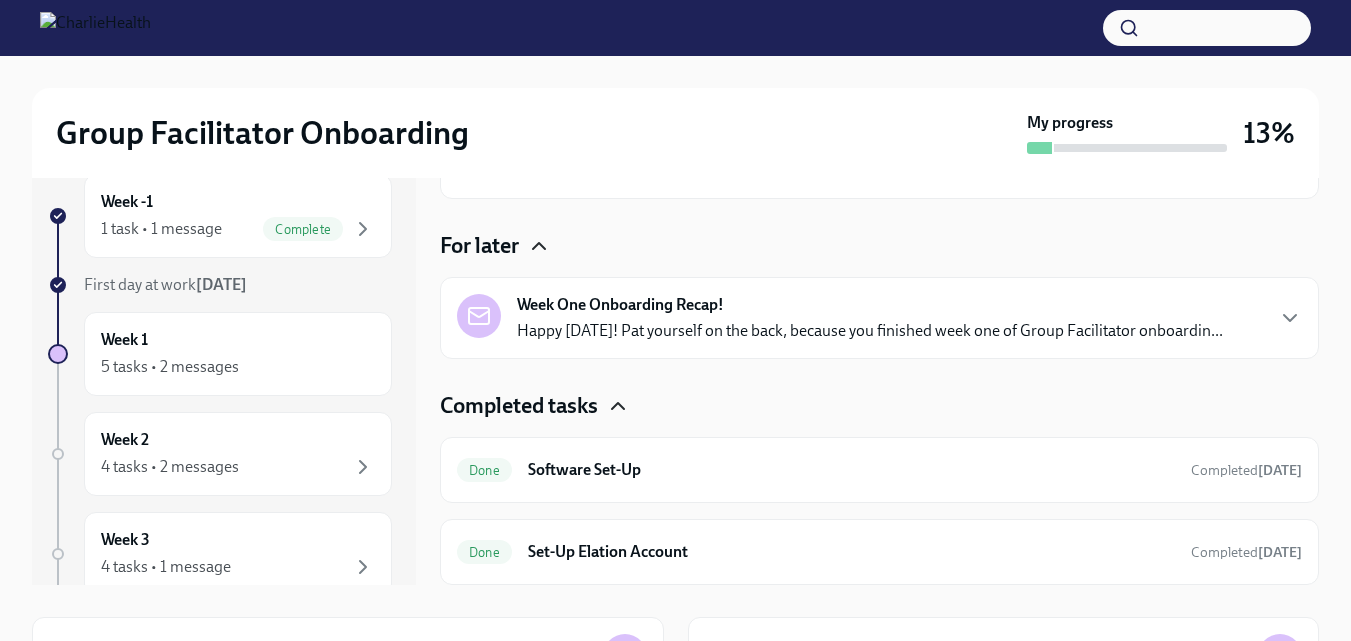 scroll, scrollTop: 1260, scrollLeft: 0, axis: vertical 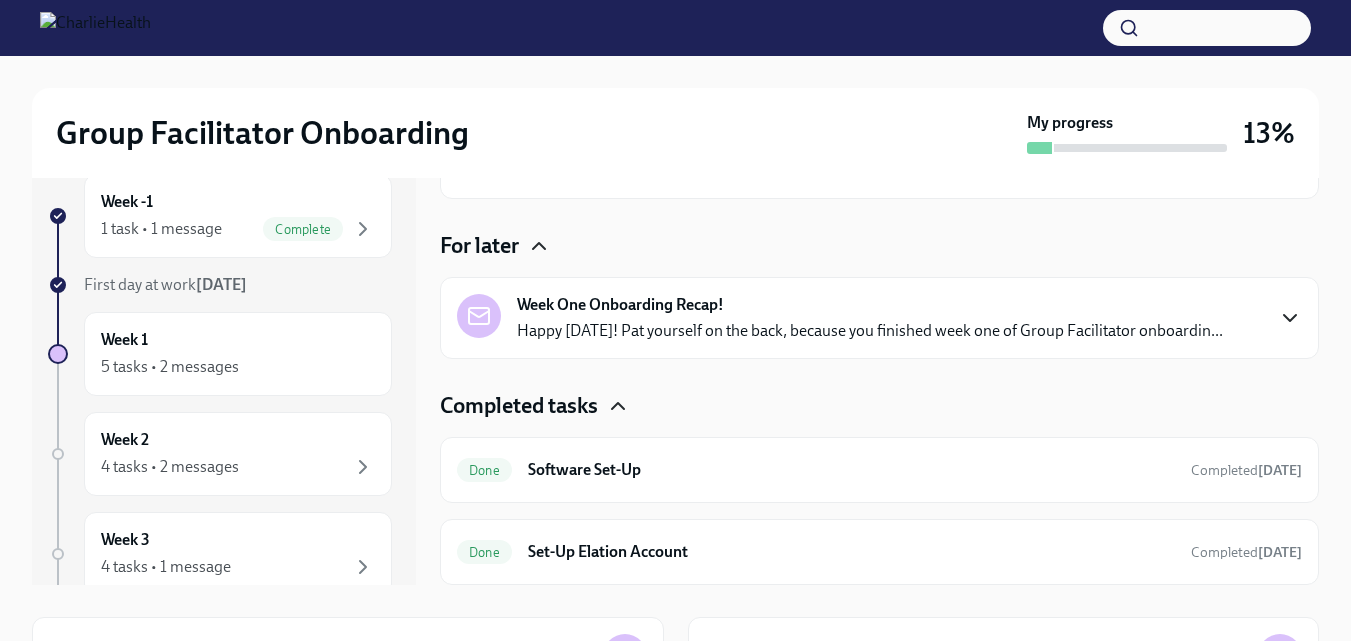 click 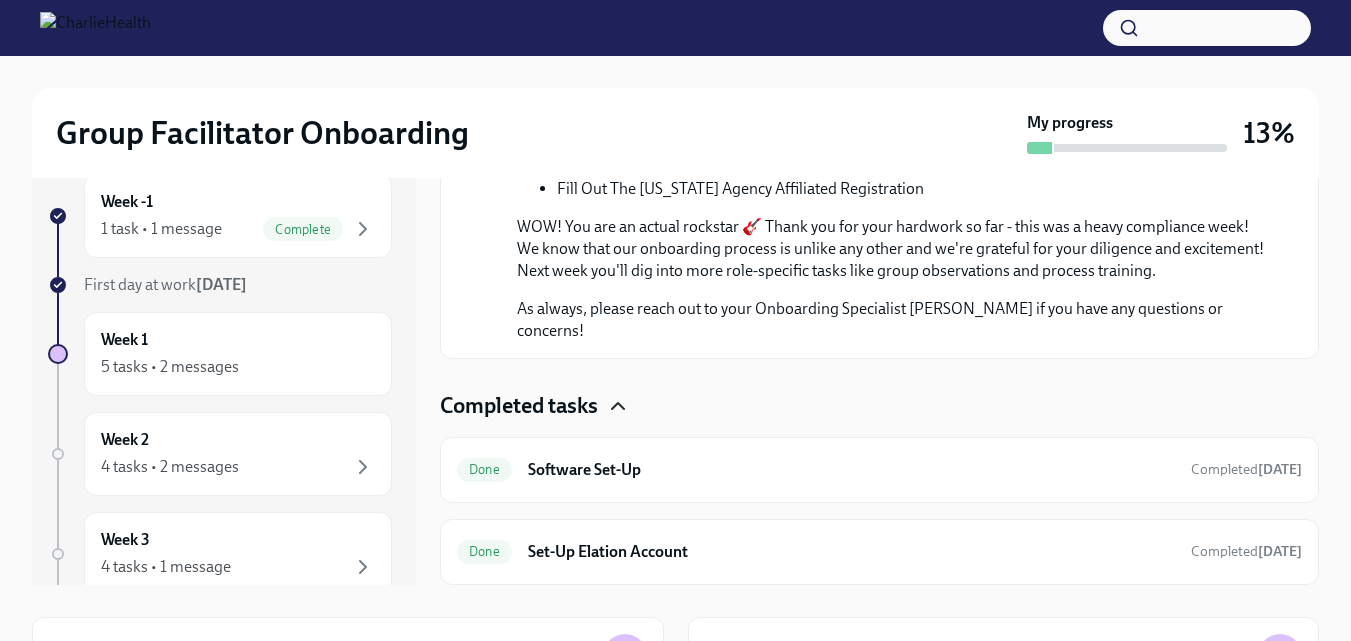 scroll, scrollTop: 2366, scrollLeft: 0, axis: vertical 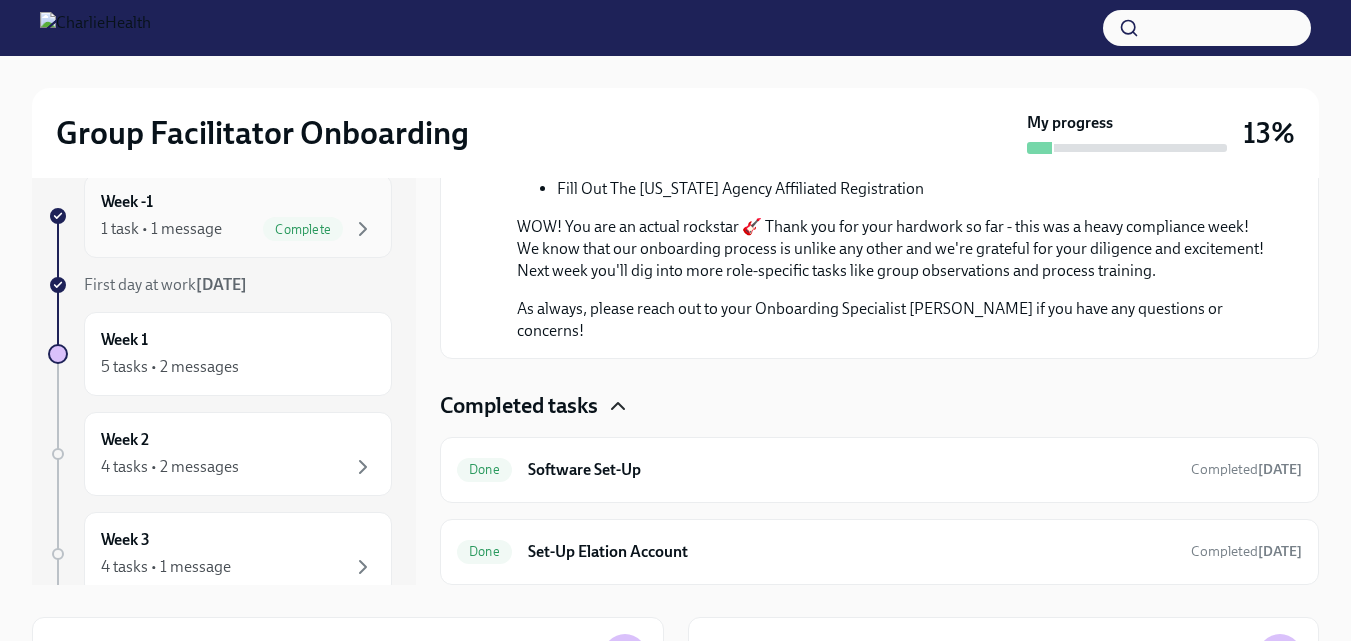 click on "Week -1 1 task • 1 message Complete" at bounding box center (238, 216) 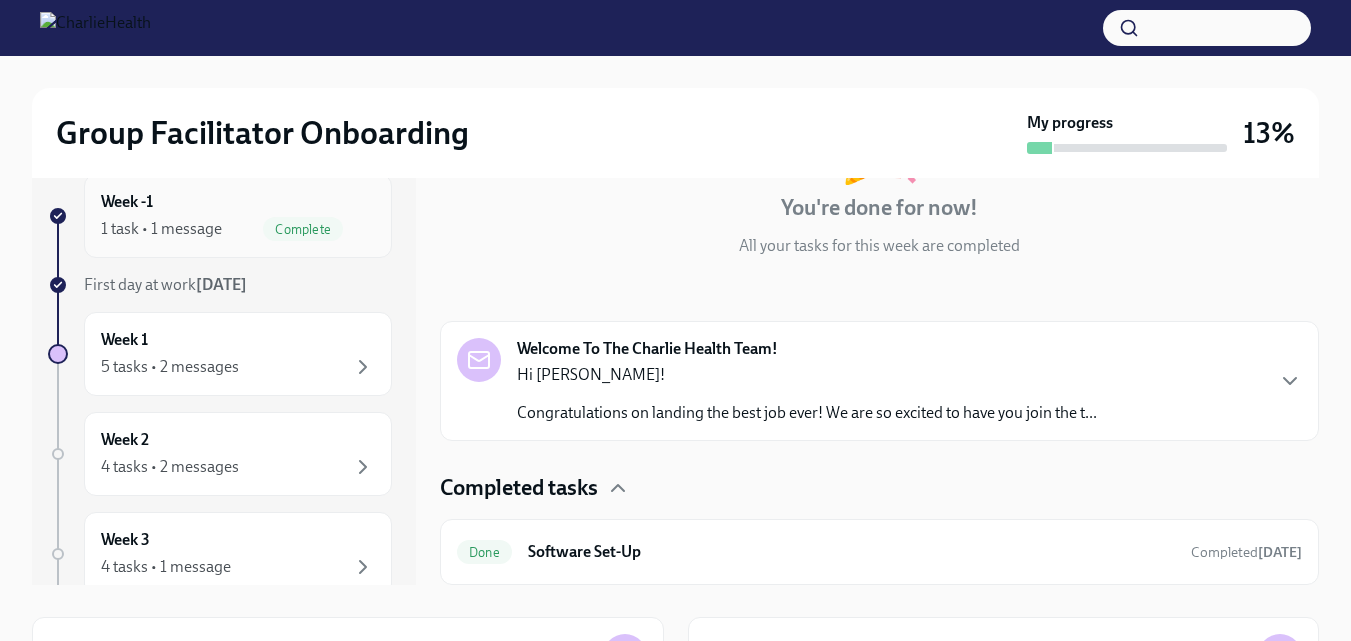 scroll, scrollTop: 151, scrollLeft: 0, axis: vertical 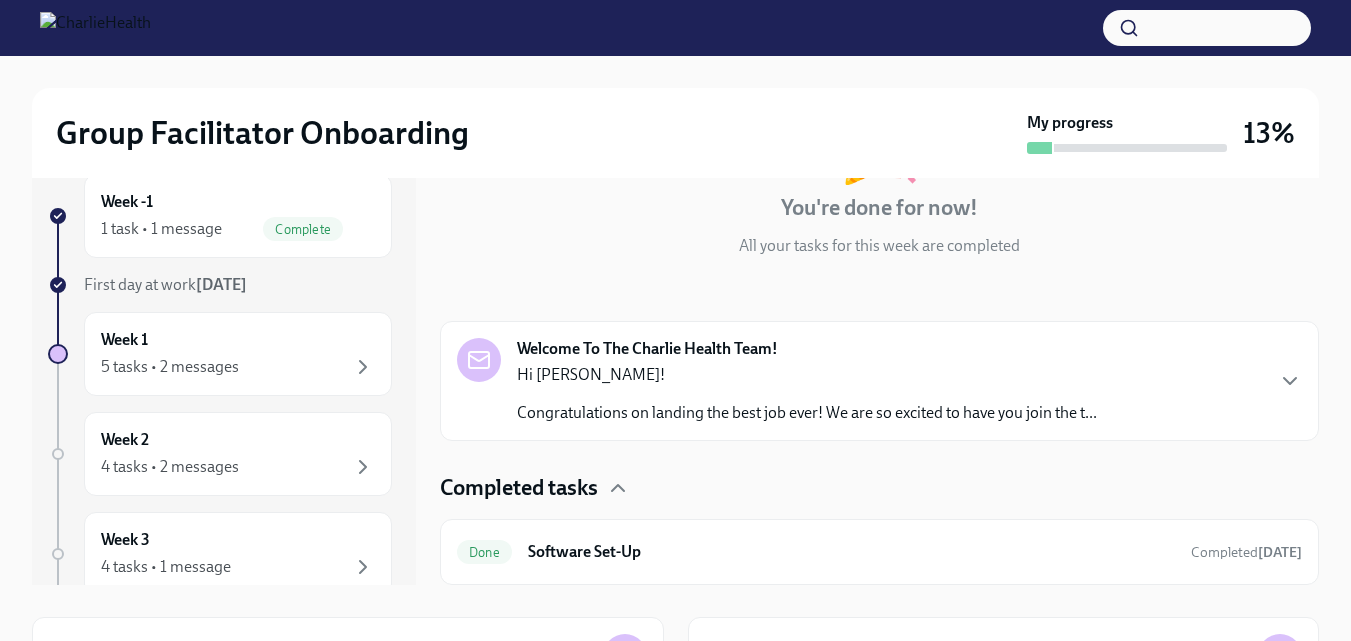 click on "Congratulations on landing the best job ever! We are so excited to have you join the t..." at bounding box center [807, 413] 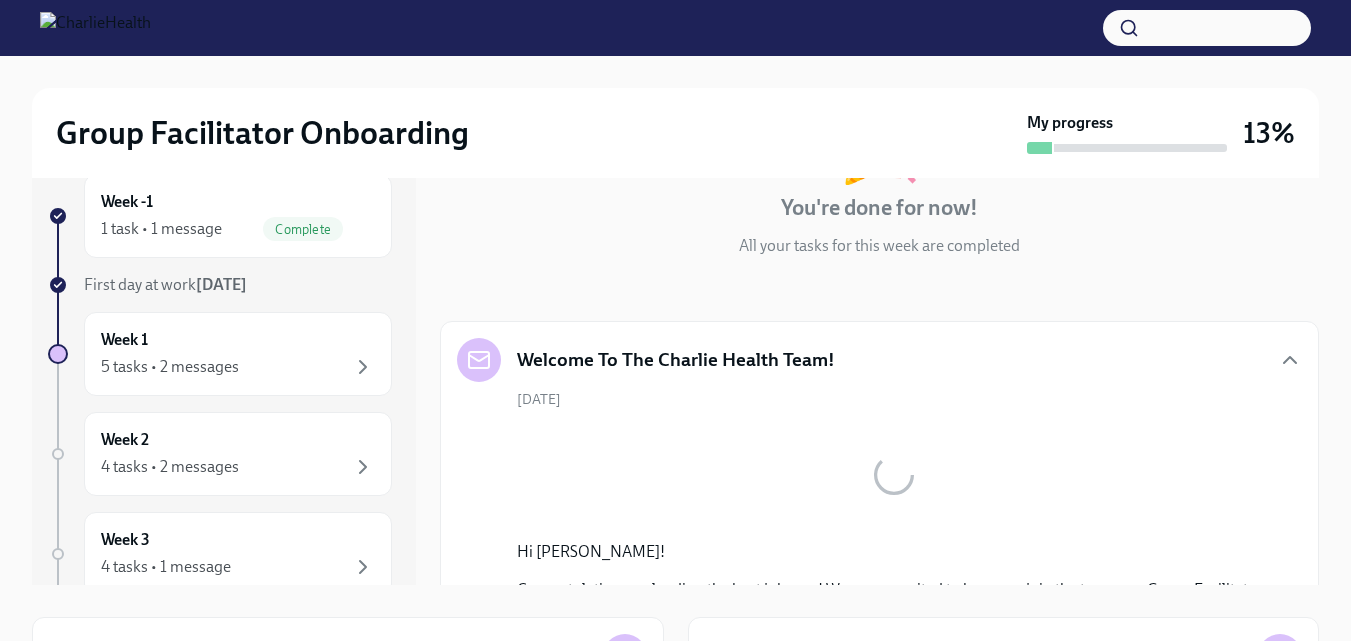 scroll, scrollTop: 1014, scrollLeft: 0, axis: vertical 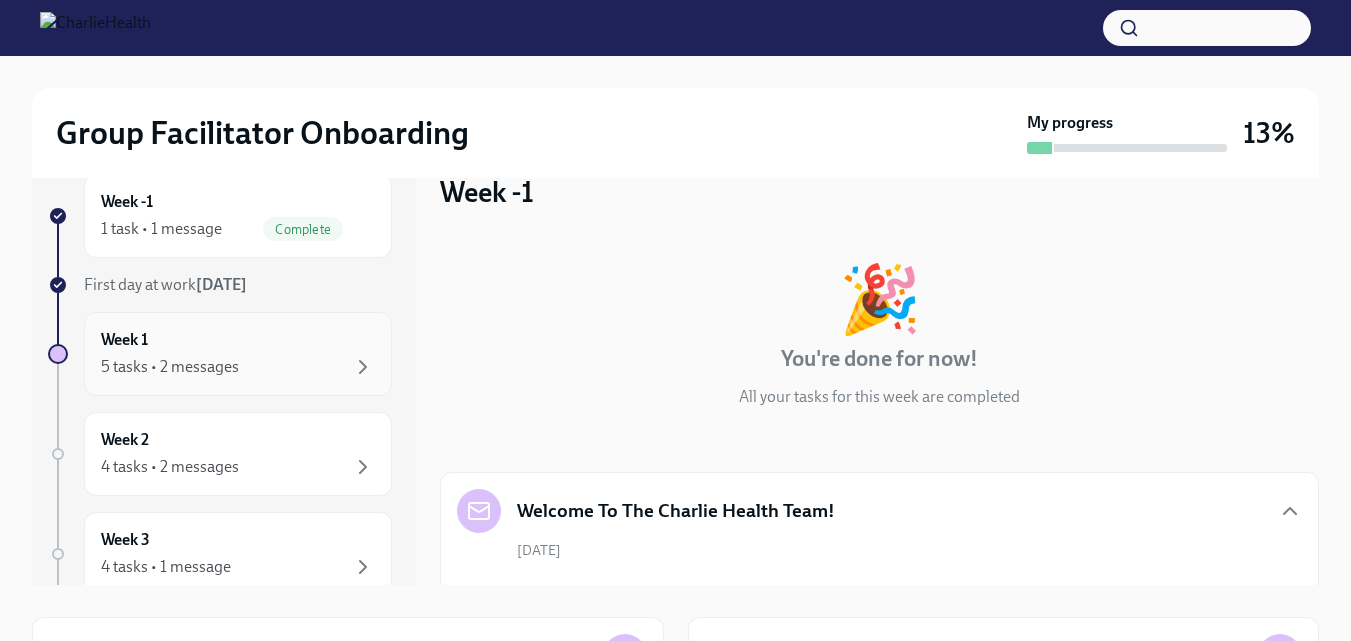 click on "Week 1 5 tasks • 2 messages" at bounding box center [238, 354] 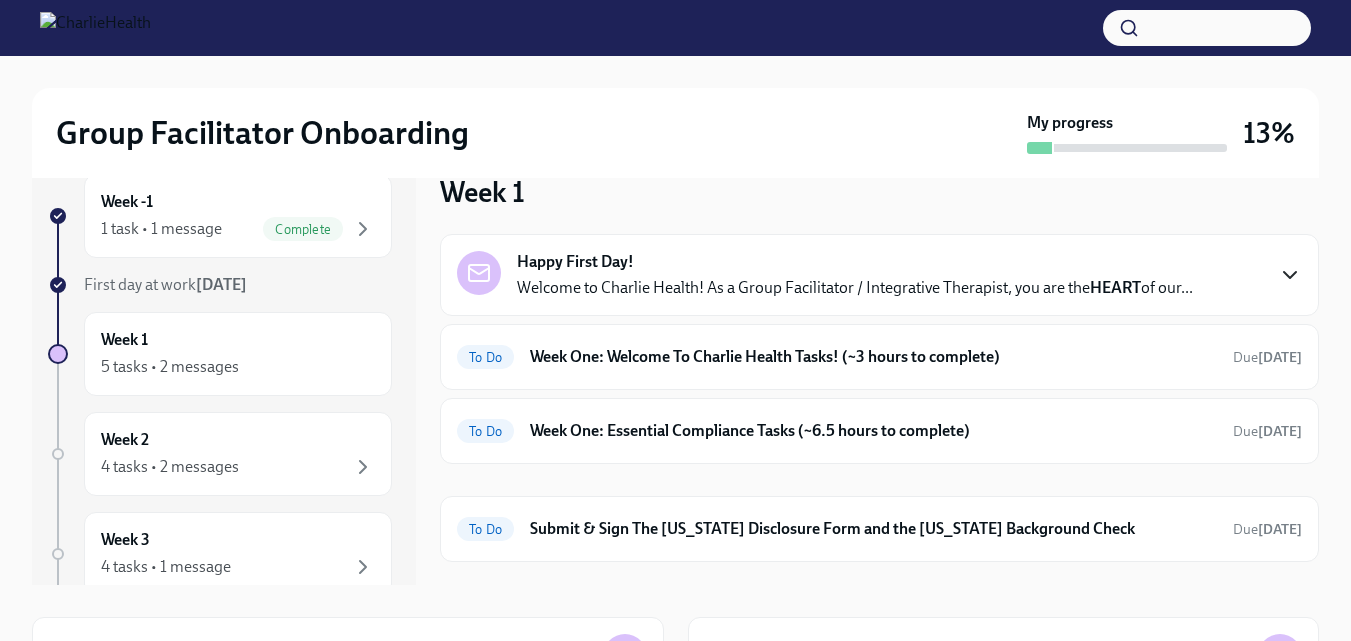 click 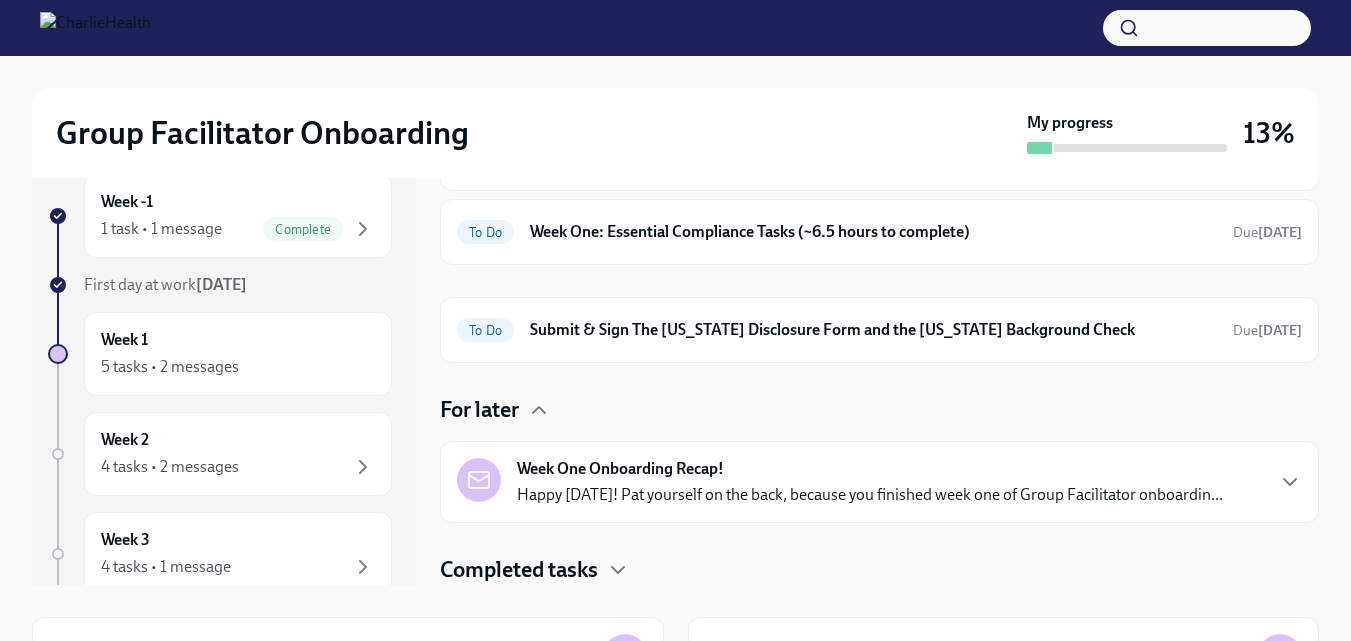 scroll, scrollTop: 805, scrollLeft: 0, axis: vertical 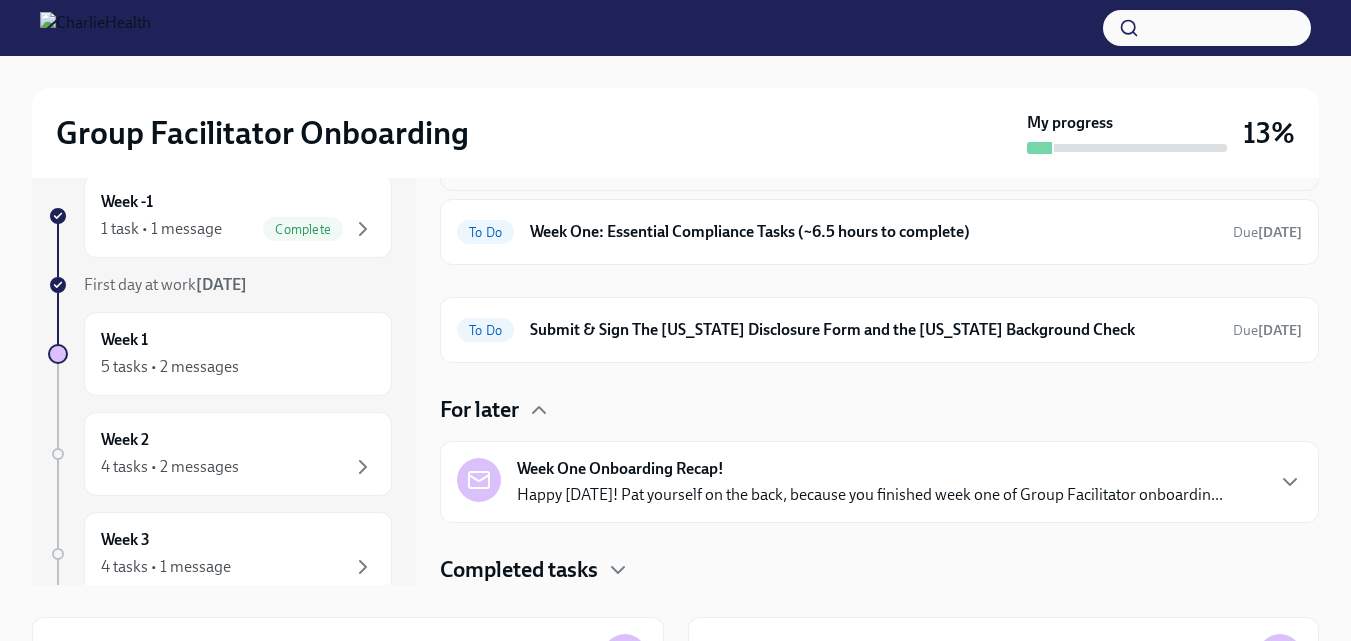 click on "Week One: Welcome To Charlie Health Tasks! (~3 hours to complete)" at bounding box center (873, 158) 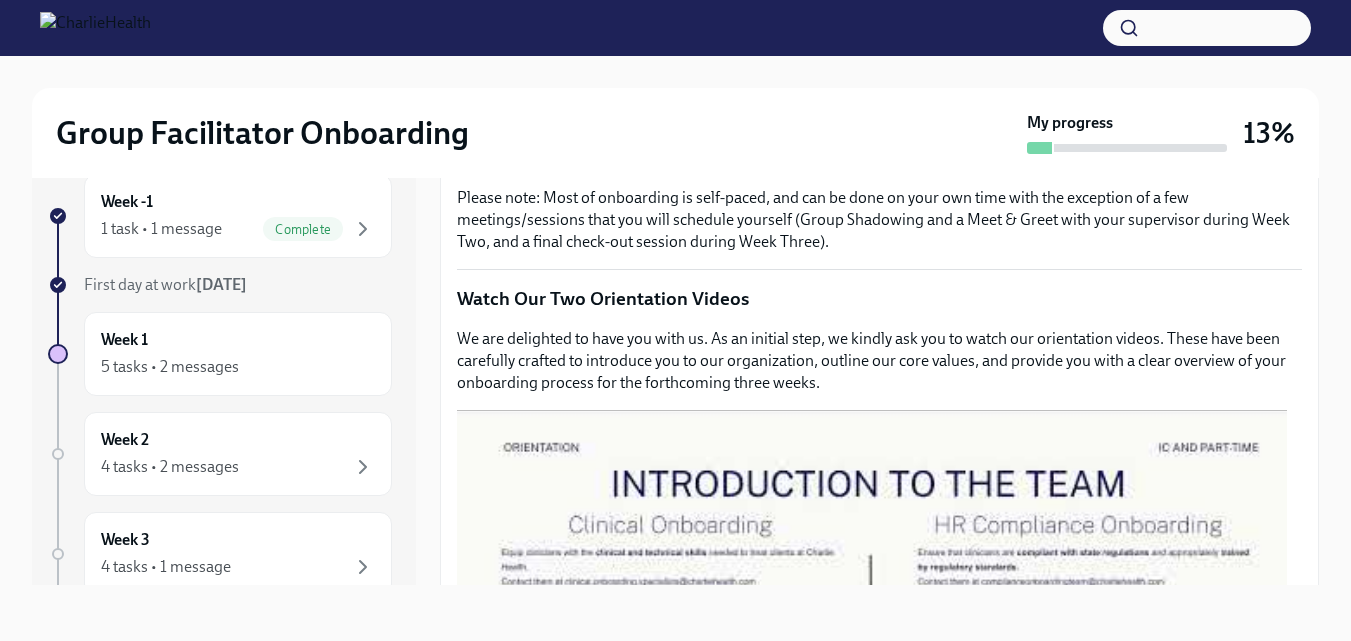scroll, scrollTop: 779, scrollLeft: 0, axis: vertical 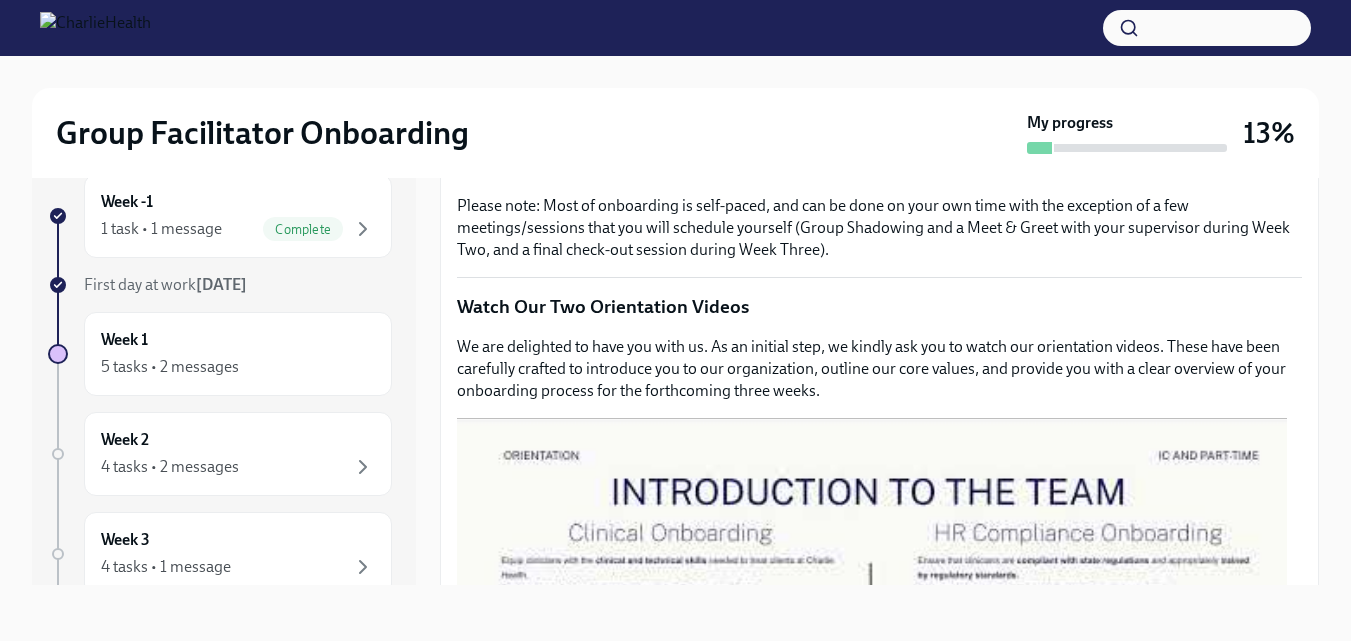 click at bounding box center (872, 651) 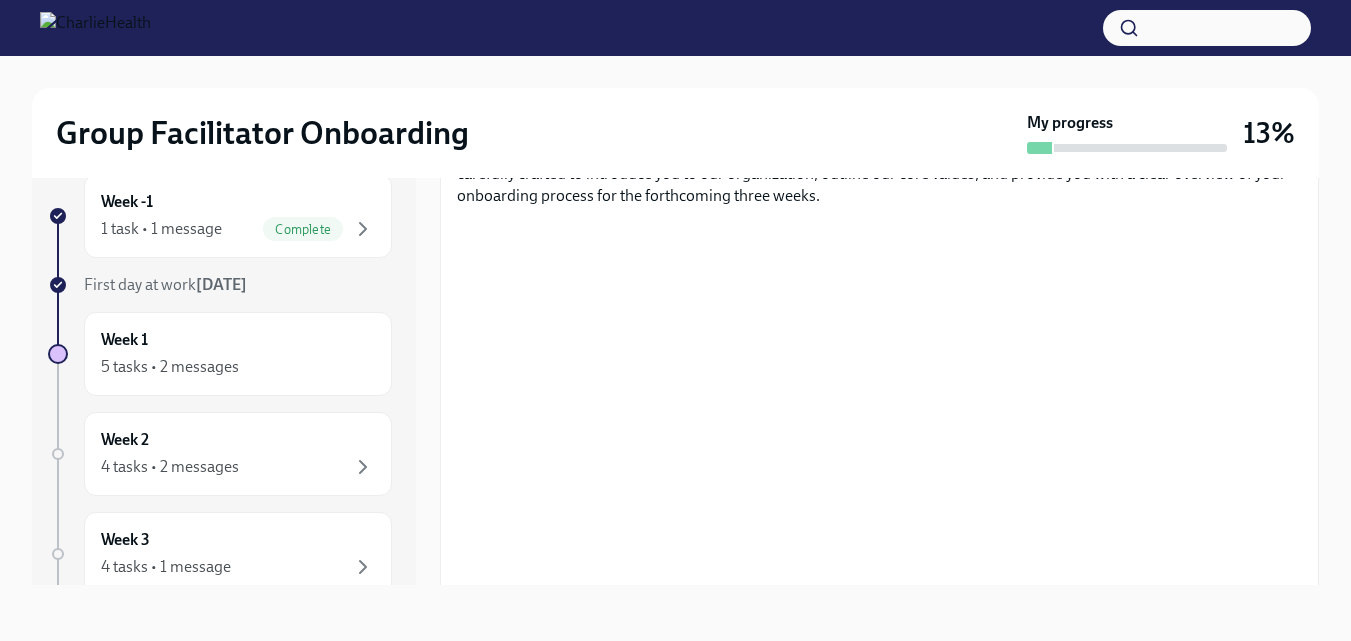scroll, scrollTop: 982, scrollLeft: 0, axis: vertical 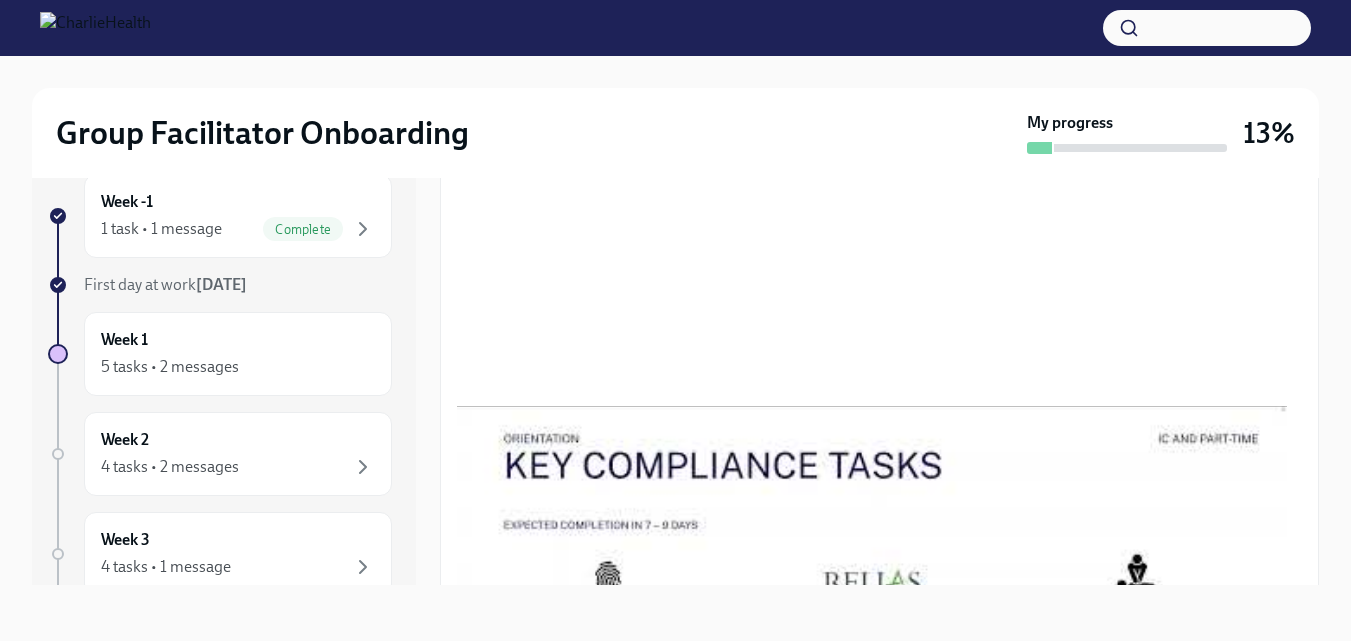 drag, startPoint x: 1319, startPoint y: 340, endPoint x: 1319, endPoint y: 321, distance: 19 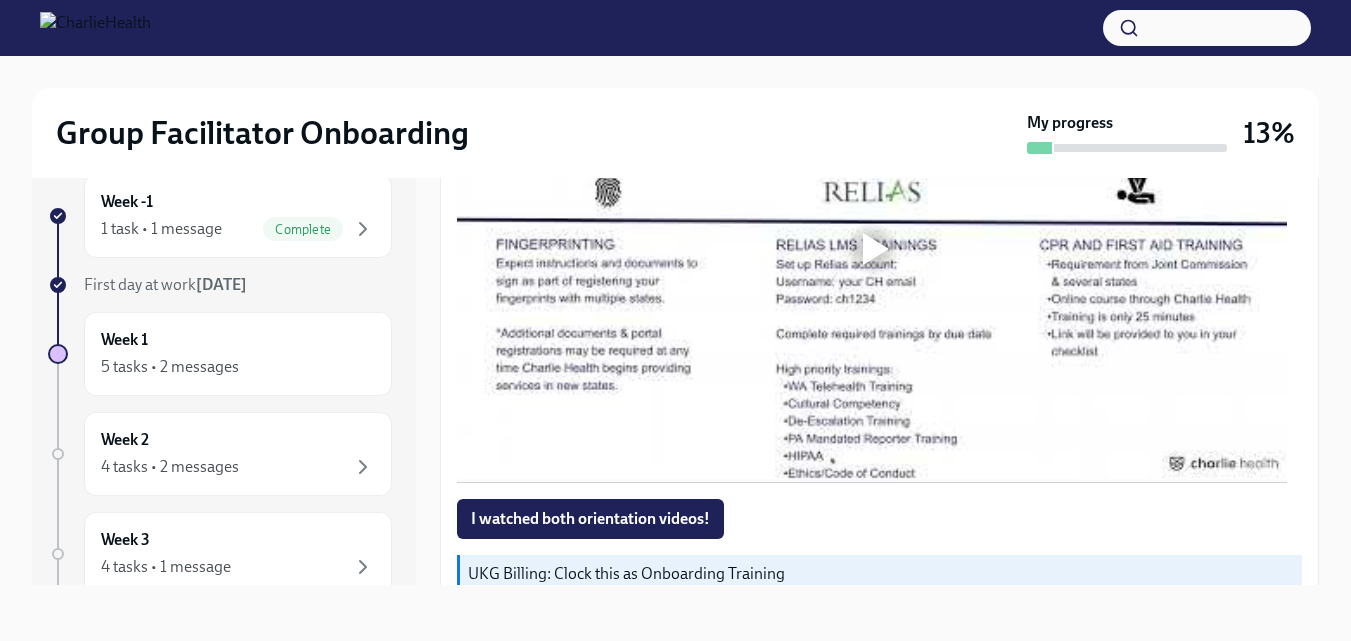 scroll, scrollTop: 1656, scrollLeft: 0, axis: vertical 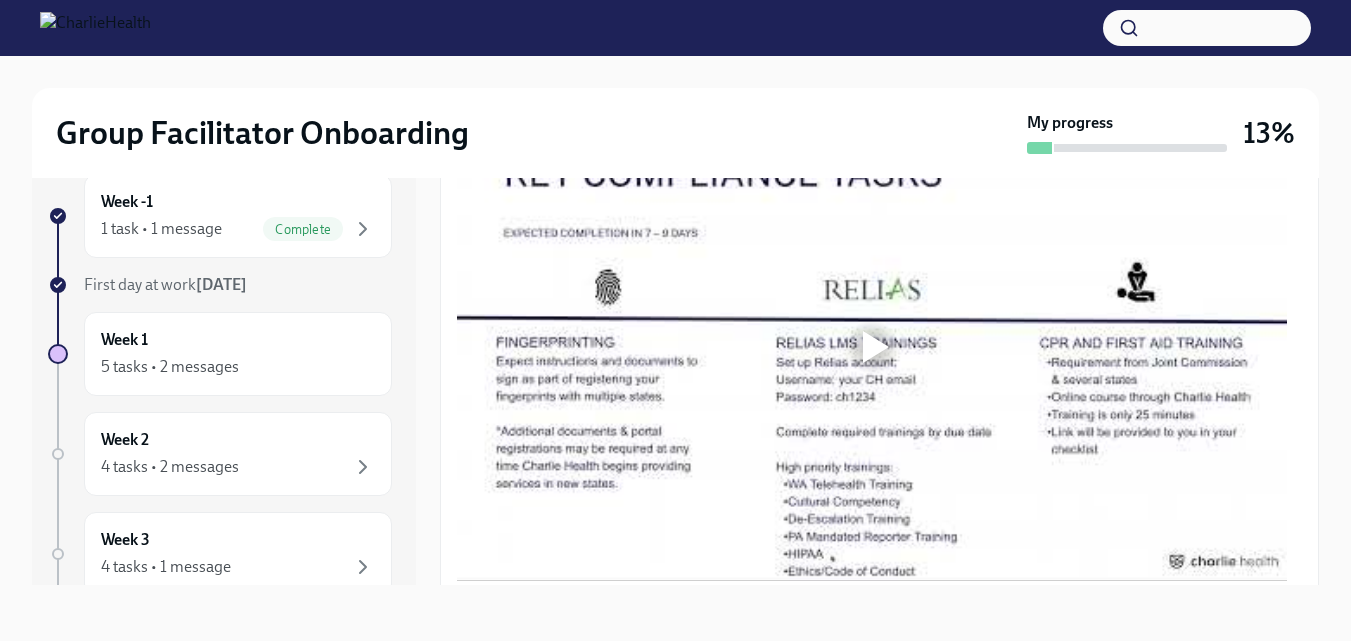 click at bounding box center (876, 347) 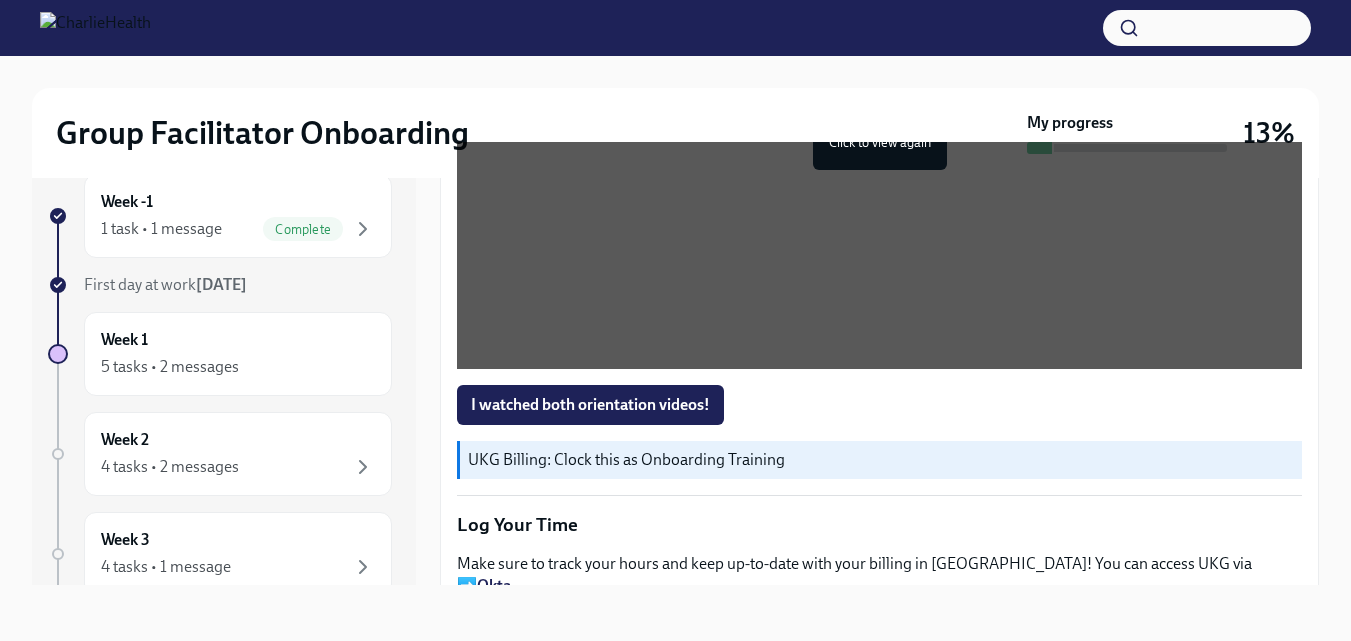 scroll, scrollTop: 1802, scrollLeft: 0, axis: vertical 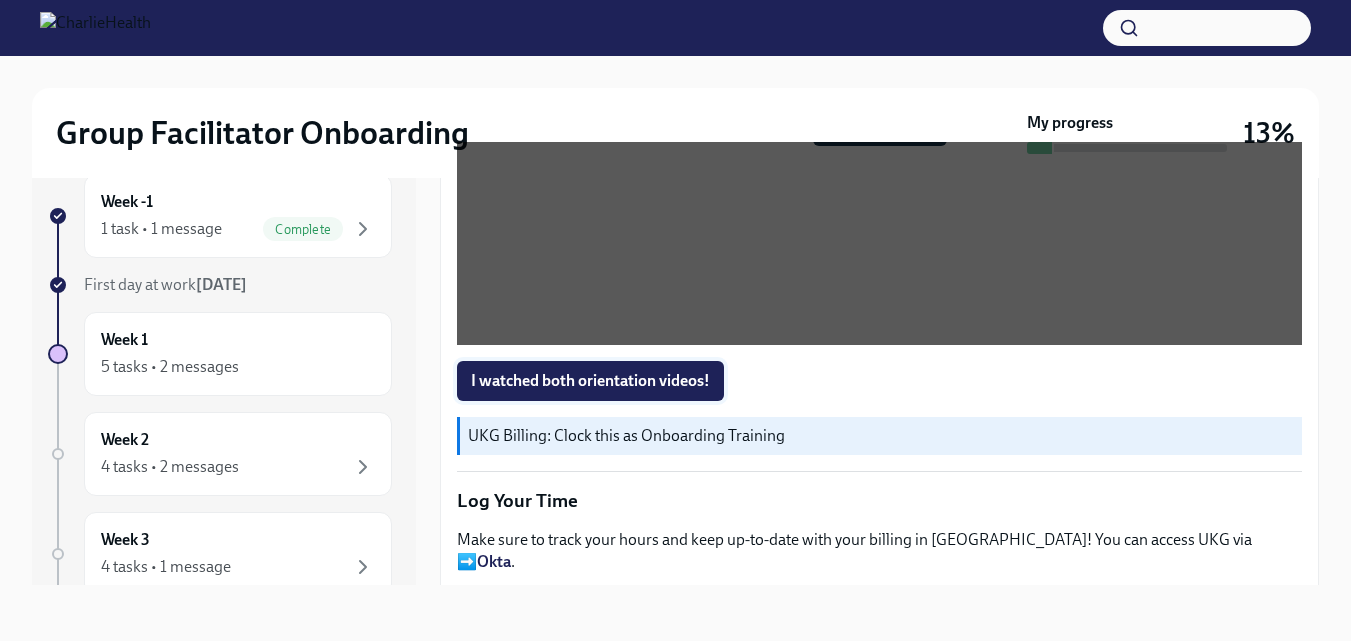 click on "I watched both orientation videos!" at bounding box center [590, 381] 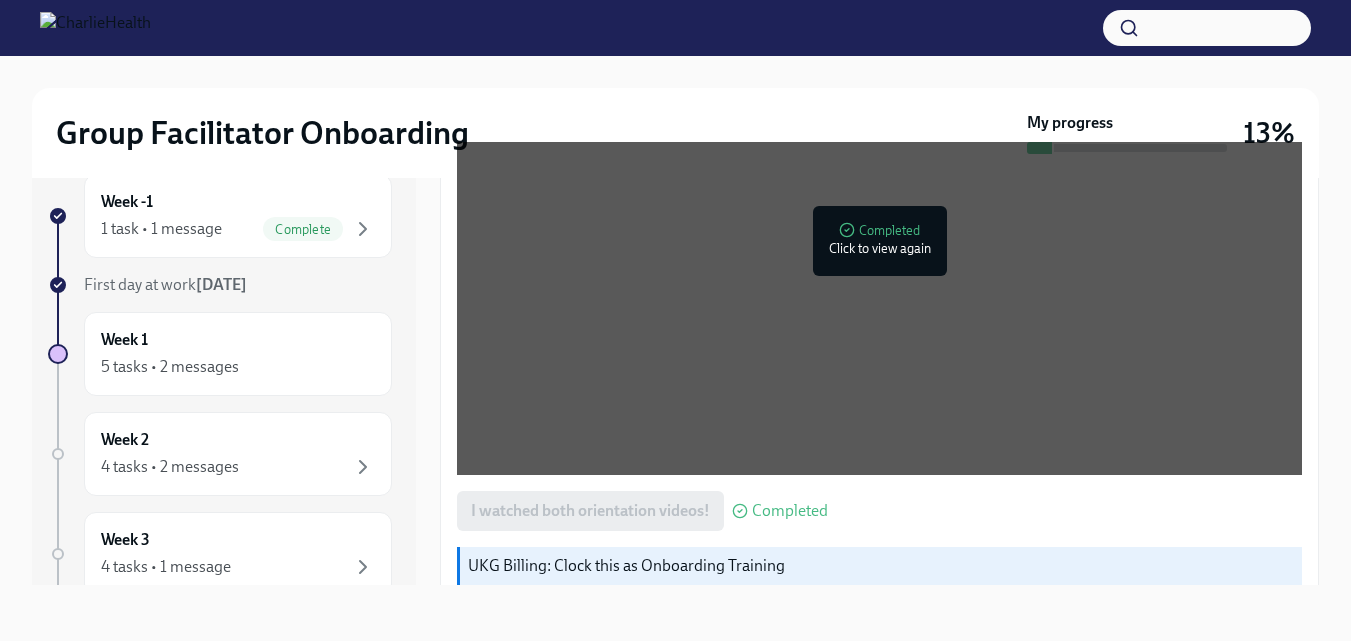 scroll, scrollTop: 1640, scrollLeft: 0, axis: vertical 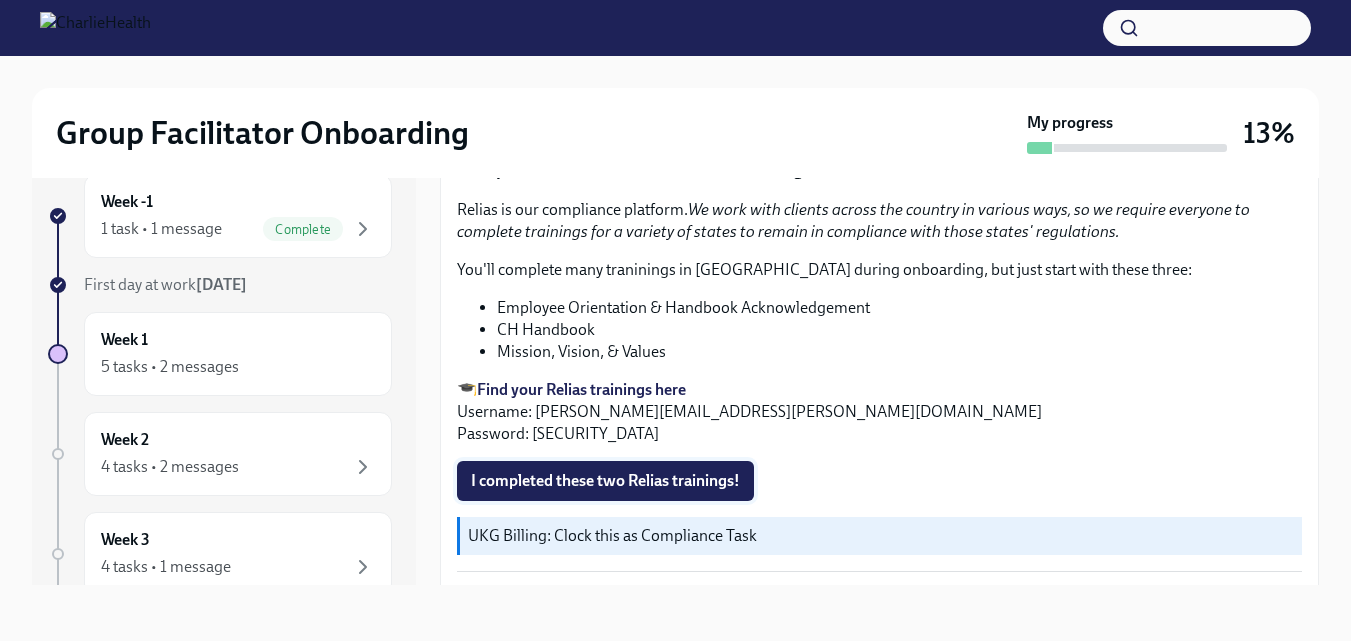 click on "I completed these two Relias trainings!" at bounding box center (605, 481) 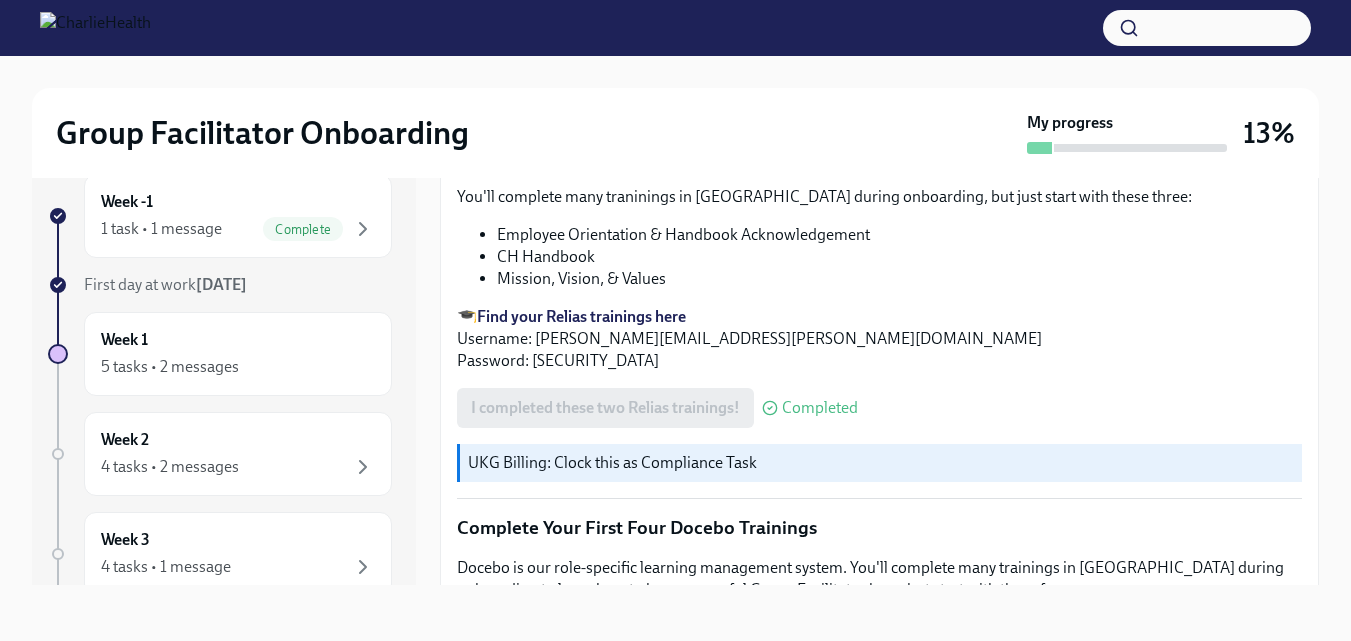 scroll, scrollTop: 2516, scrollLeft: 0, axis: vertical 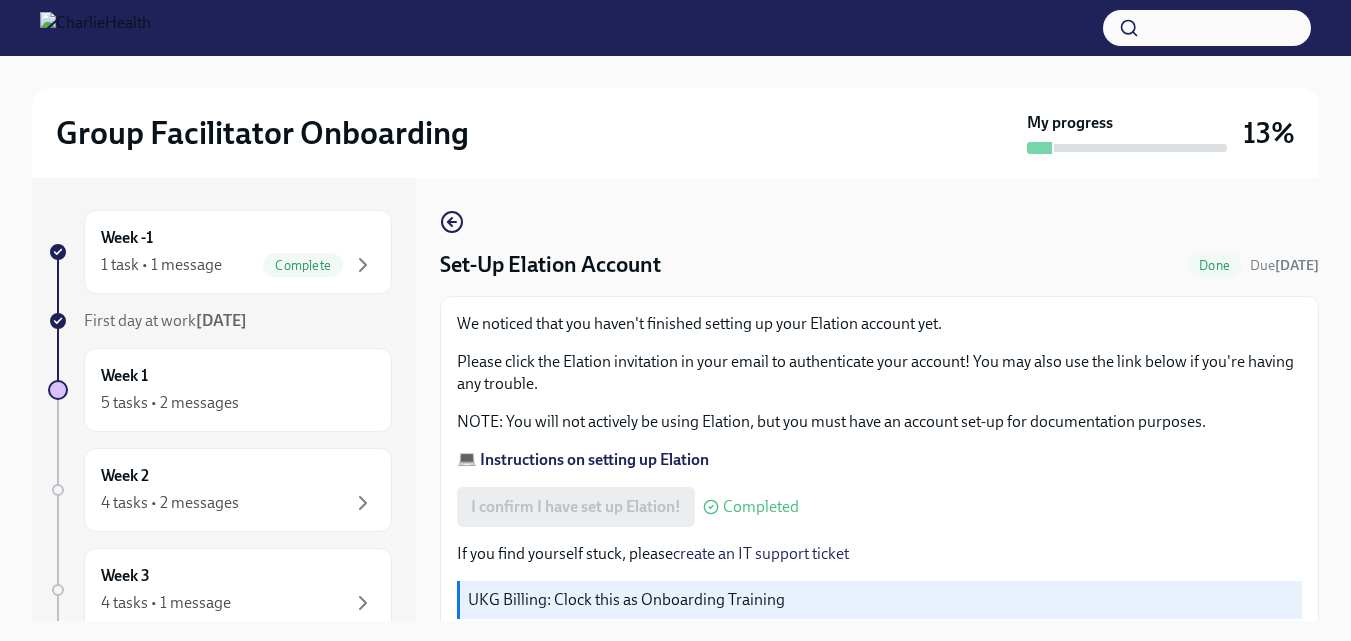 drag, startPoint x: 1219, startPoint y: 361, endPoint x: 1117, endPoint y: 439, distance: 128.40561 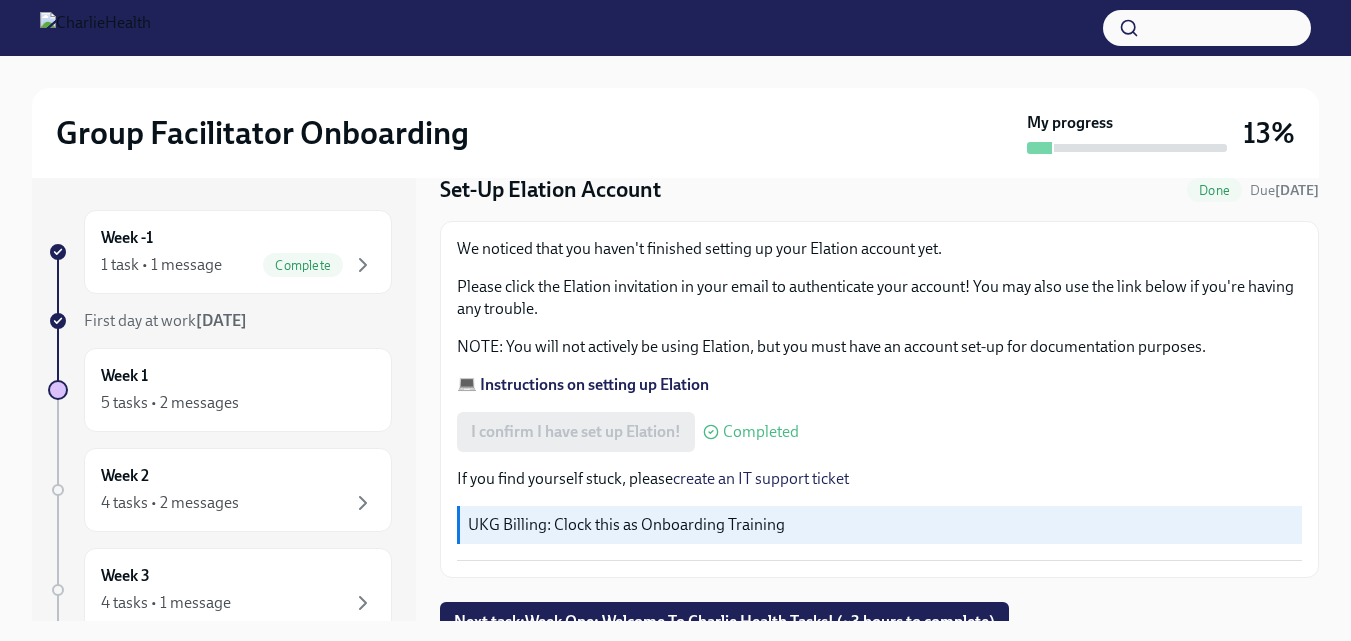 scroll, scrollTop: 96, scrollLeft: 0, axis: vertical 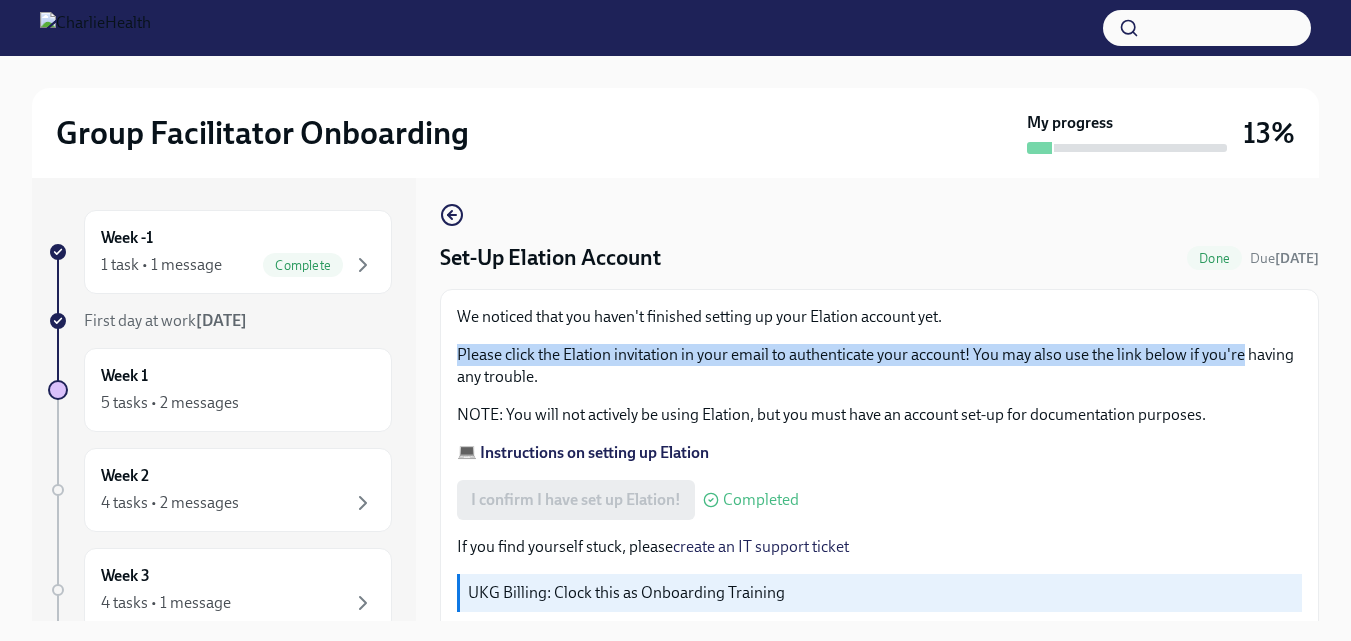 drag, startPoint x: 1320, startPoint y: 349, endPoint x: 1316, endPoint y: 323, distance: 26.305893 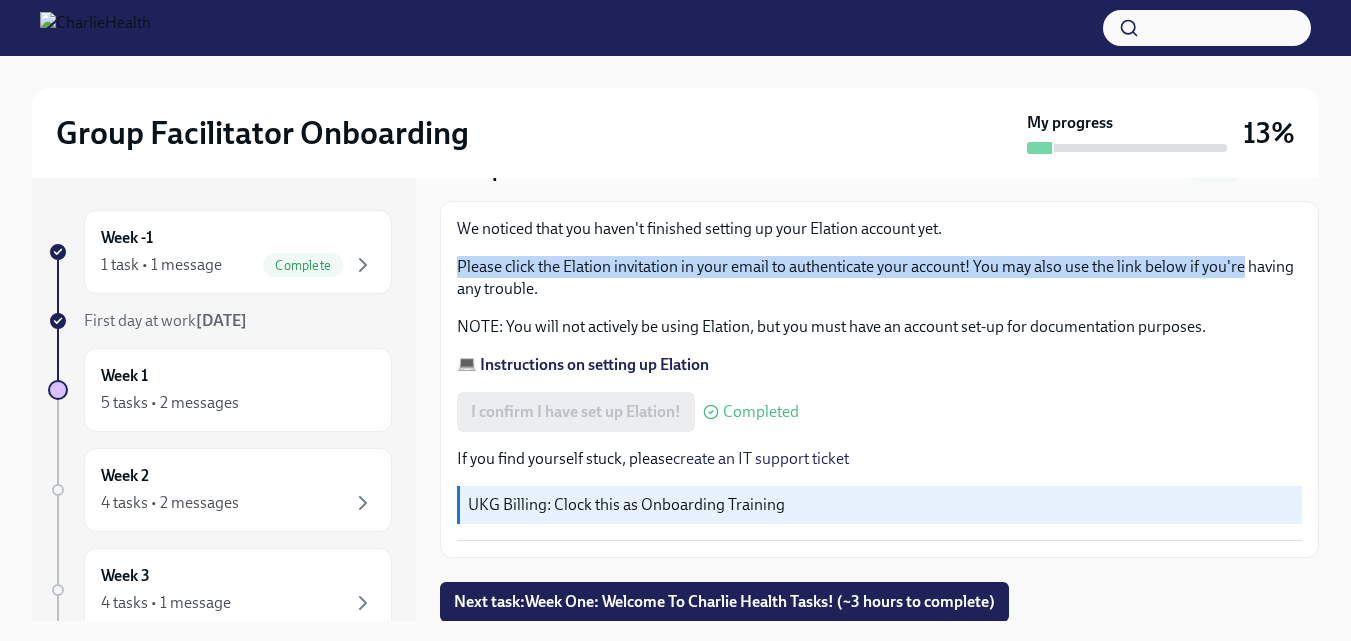 scroll, scrollTop: 96, scrollLeft: 0, axis: vertical 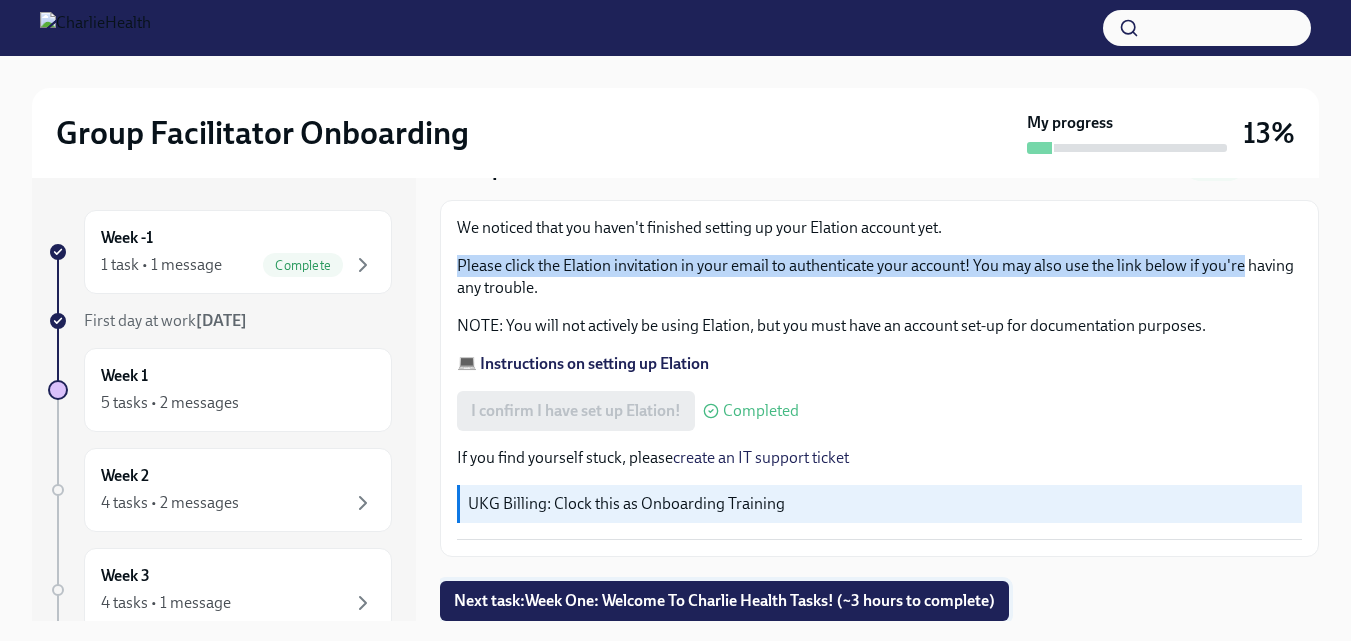 click on "Next task :  Week One: Welcome To Charlie Health Tasks! (~3 hours to complete)" at bounding box center [724, 601] 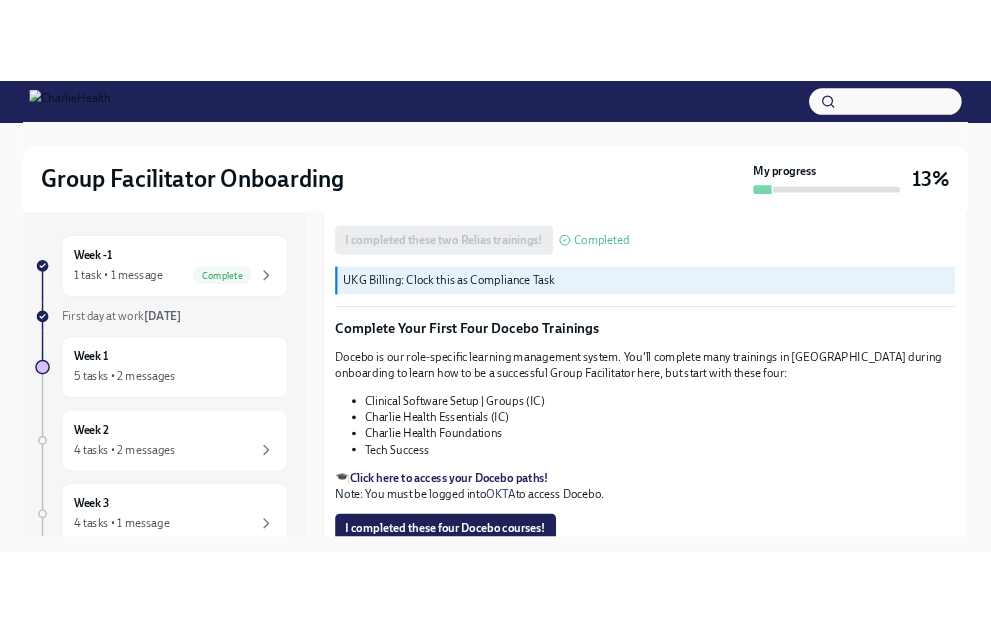 scroll, scrollTop: 2735, scrollLeft: 0, axis: vertical 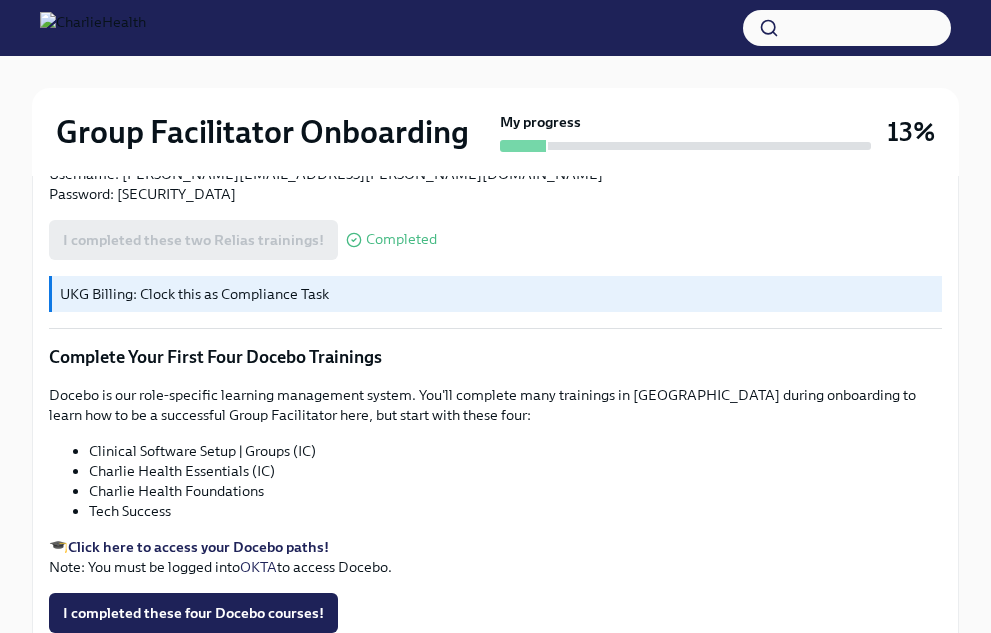 drag, startPoint x: 647, startPoint y: 333, endPoint x: 753, endPoint y: 328, distance: 106.11786 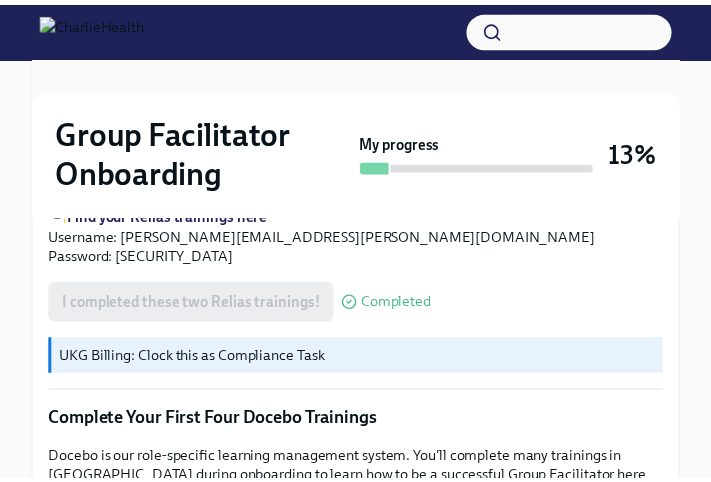 scroll, scrollTop: 2809, scrollLeft: 0, axis: vertical 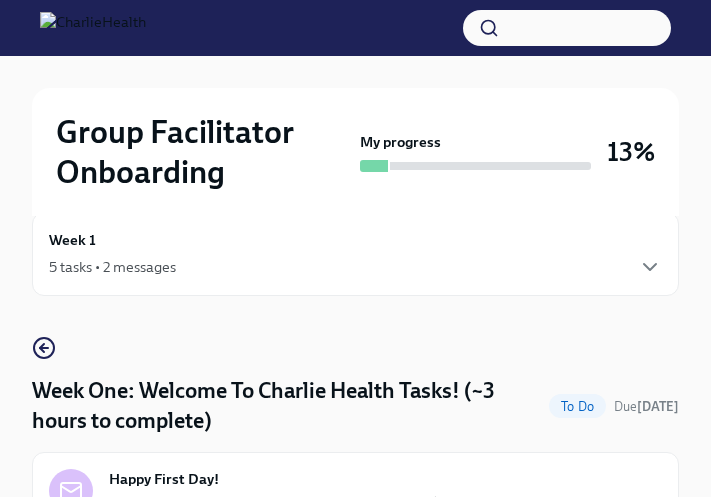 click on "Week One: Welcome To Charlie Health Tasks! (~3 hours to complete) To Do Due  [DATE] Happy First Day! Welcome to Charlie Health! As a Group Facilitator / Integrative Therapist, you are the  HEART  of our... Welcome aboard! This first set of tasks will get you set up for onboarding success!
Please visit ➡️  THIS  link at any time to see your full Group Facilitator onboarding plan.
Please note: Most of onboarding is self-paced, and can be done on your own time with the exception of a few meetings/sessions that you will schedule yourself (Group Shadowing and a Meet & Greet with your supervisor during Week Two, and a final check-out session during Week Three). Watch Our Two Orientation Videos We are delighted to have you with us. As an initial step, we kindly ask you to watch our orientation videos. These have been carefully crafted to introduce you to our organization, outline our core values, and provide you with a clear overview of your onboarding process for the forthcoming three weeks. Completed ." at bounding box center (355, 1797) 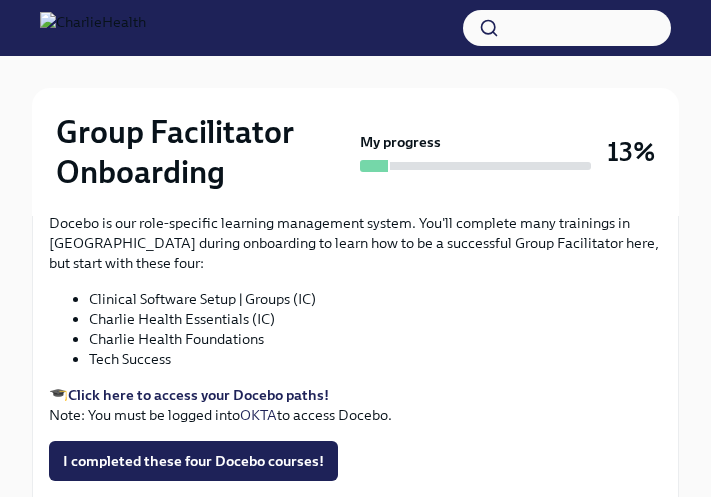 scroll, scrollTop: 2721, scrollLeft: 0, axis: vertical 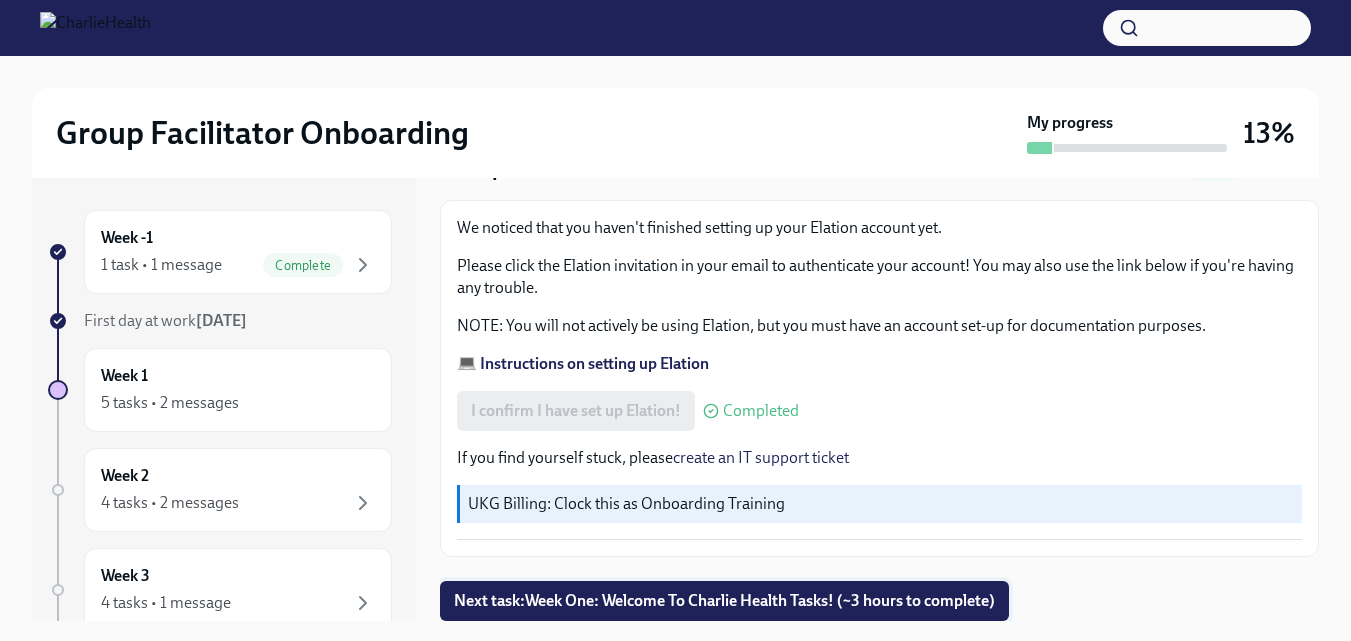click on "Next task :  Week One: Welcome To Charlie Health Tasks! (~3 hours to complete)" at bounding box center (724, 601) 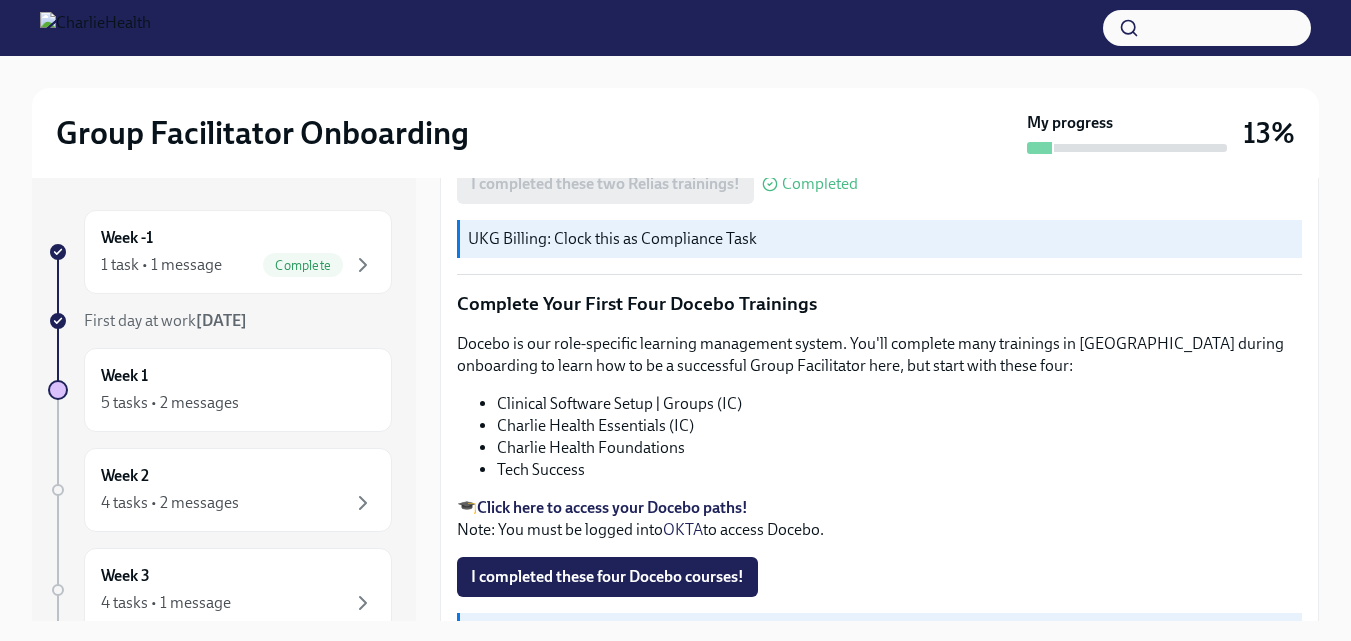 scroll, scrollTop: 2776, scrollLeft: 0, axis: vertical 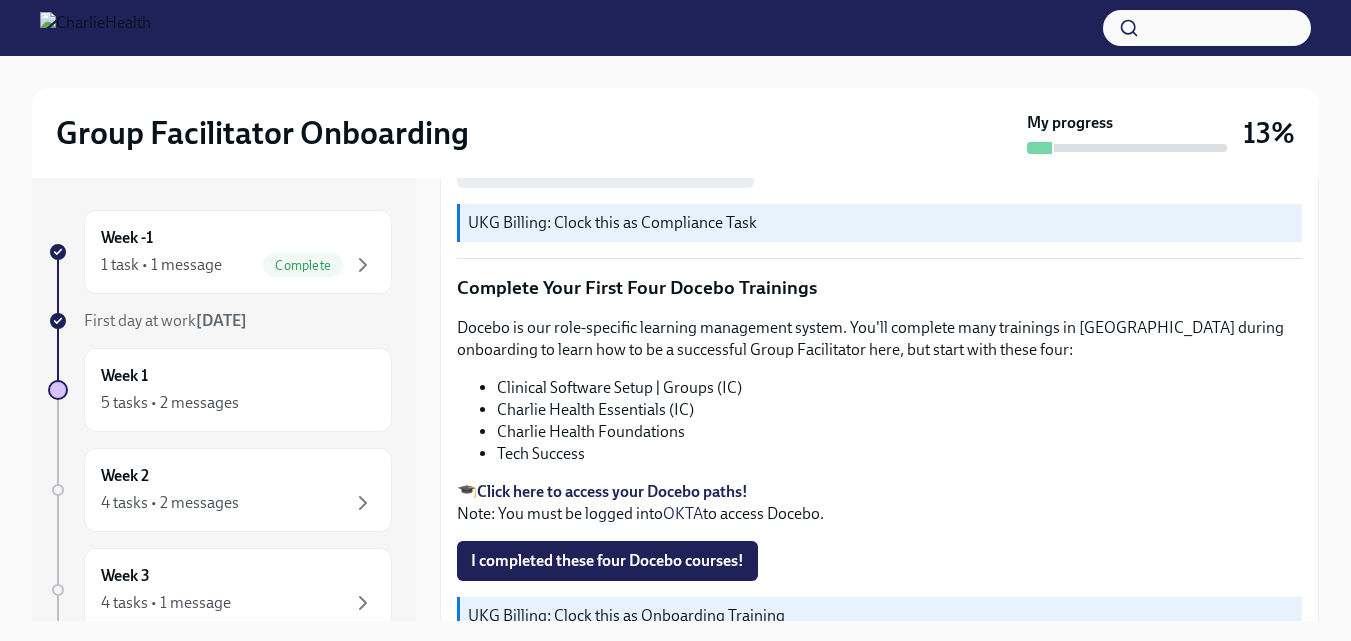 click on "Welcome aboard! This first set of tasks will get you set up for onboarding success!
Please visit ➡️  THIS  link at any time to see your full Group Facilitator onboarding plan.
Please note: Most of onboarding is self-paced, and can be done on your own time with the exception of a few meetings/sessions that you will schedule yourself (Group Shadowing and a Meet & Greet with your supervisor during Week Two, and a final check-out session during Week Three). Watch Our Two Orientation Videos We are delighted to have you with us. As an initial step, we kindly ask you to watch our orientation videos. These have been carefully crafted to introduce you to our organization, outline our core values, and provide you with a clear overview of your onboarding process for the forthcoming three weeks. Completed Click to view again Completed Click to view again I watched both orientation videos! Completed UKG Billing: Clock this as Onboarding Training Log Your Time Okta .
UKG Billing Guide Completed" at bounding box center [879, -857] 